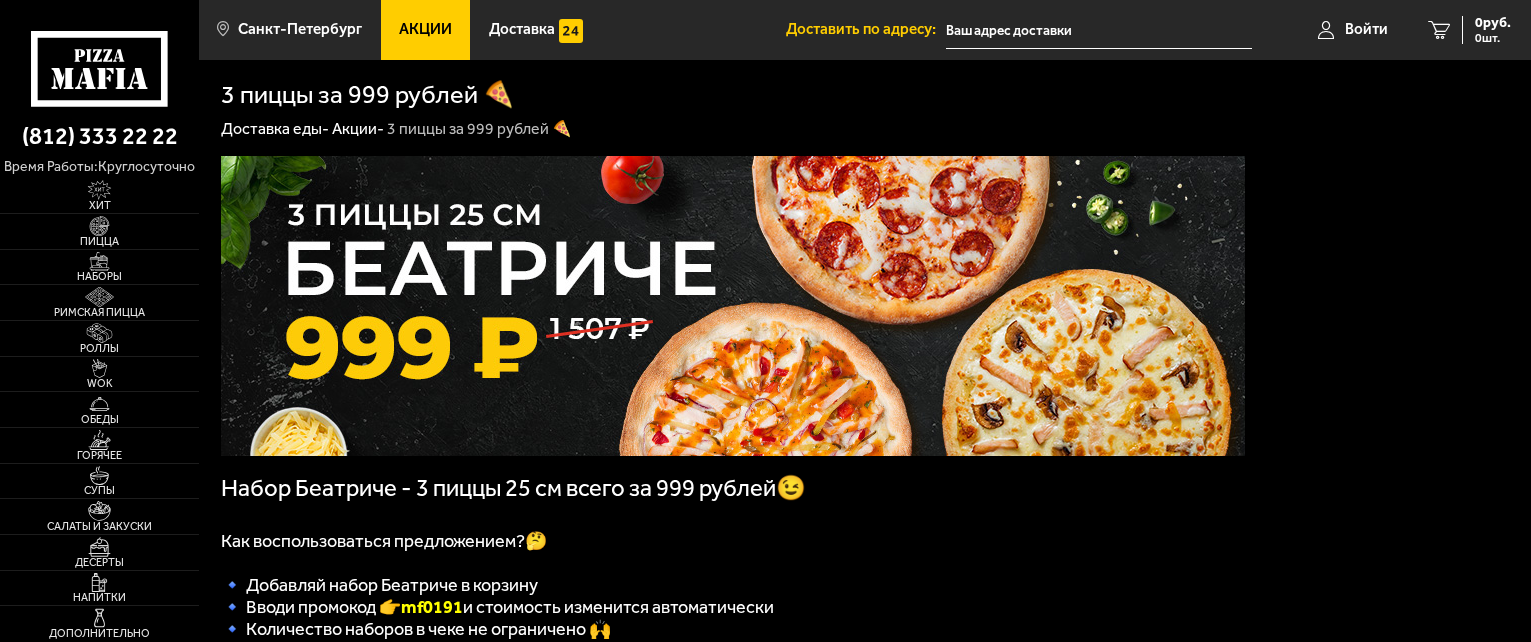scroll, scrollTop: 0, scrollLeft: 0, axis: both 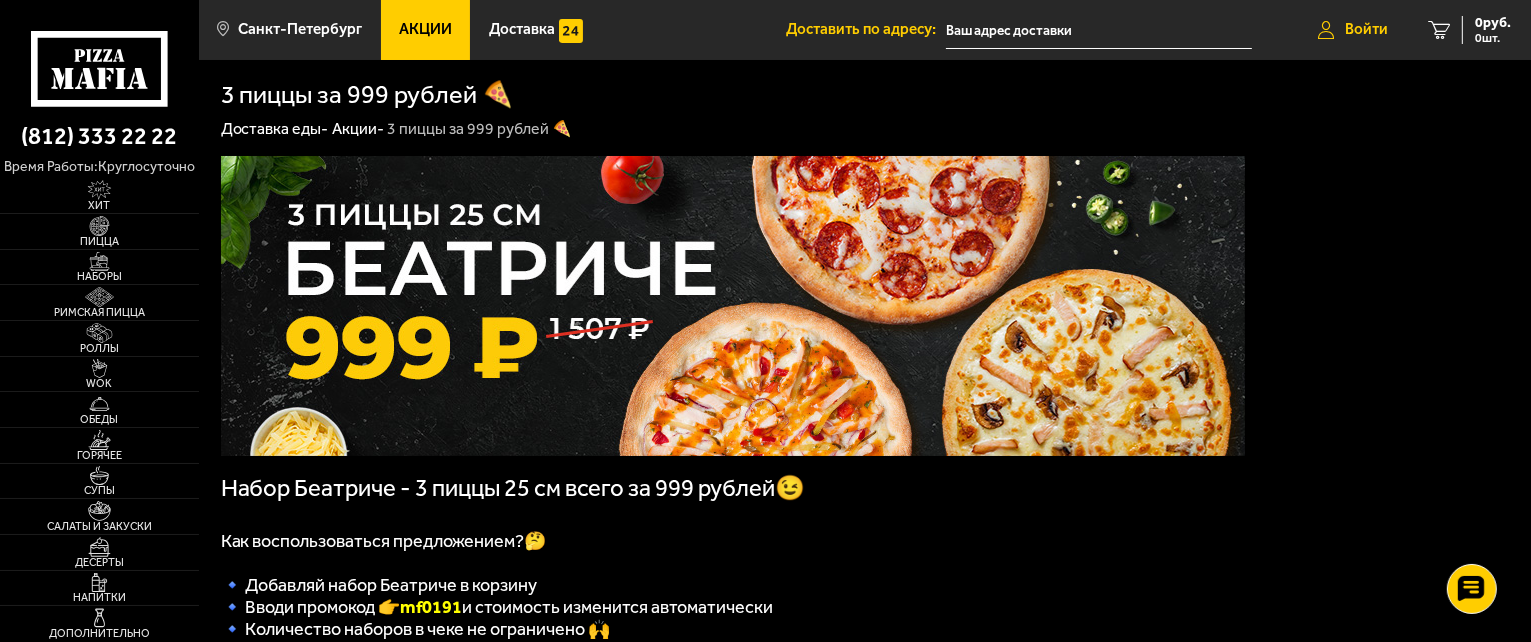click on "Войти" at bounding box center [1366, 29] 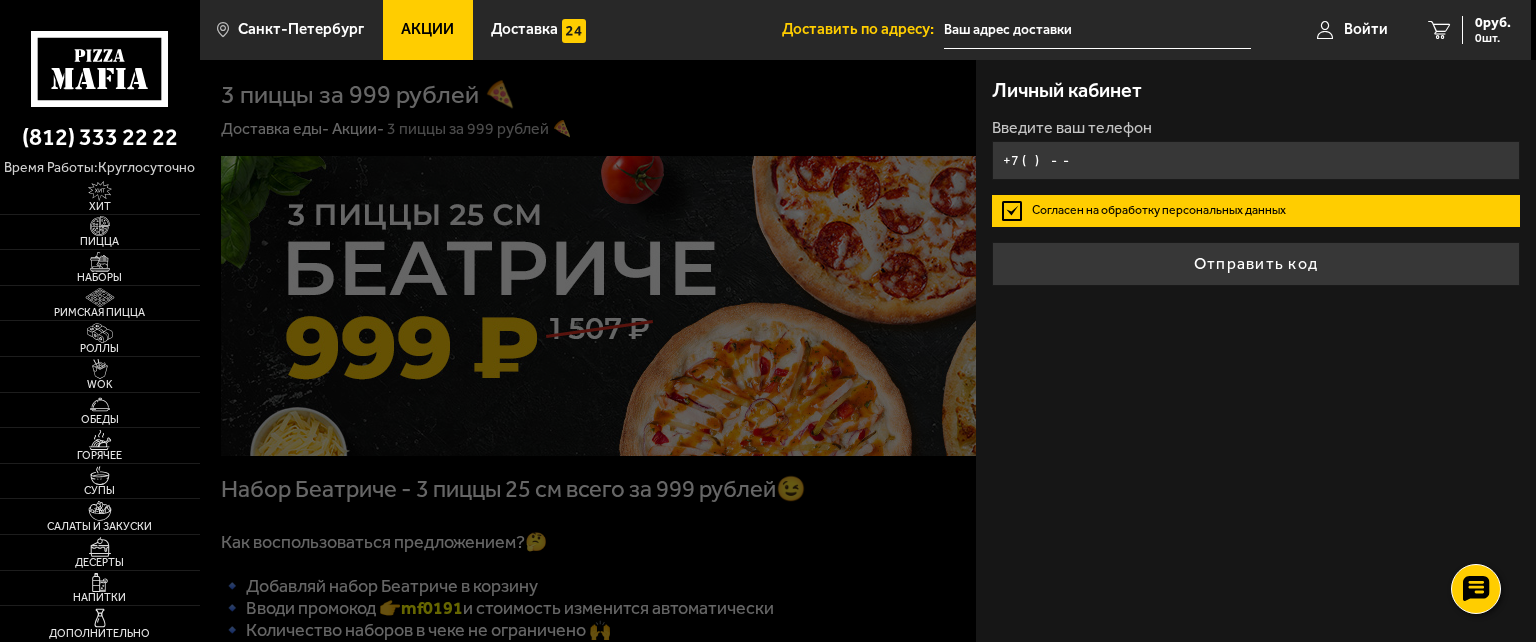 click on "+7 (   )    -  -" at bounding box center [1256, 160] 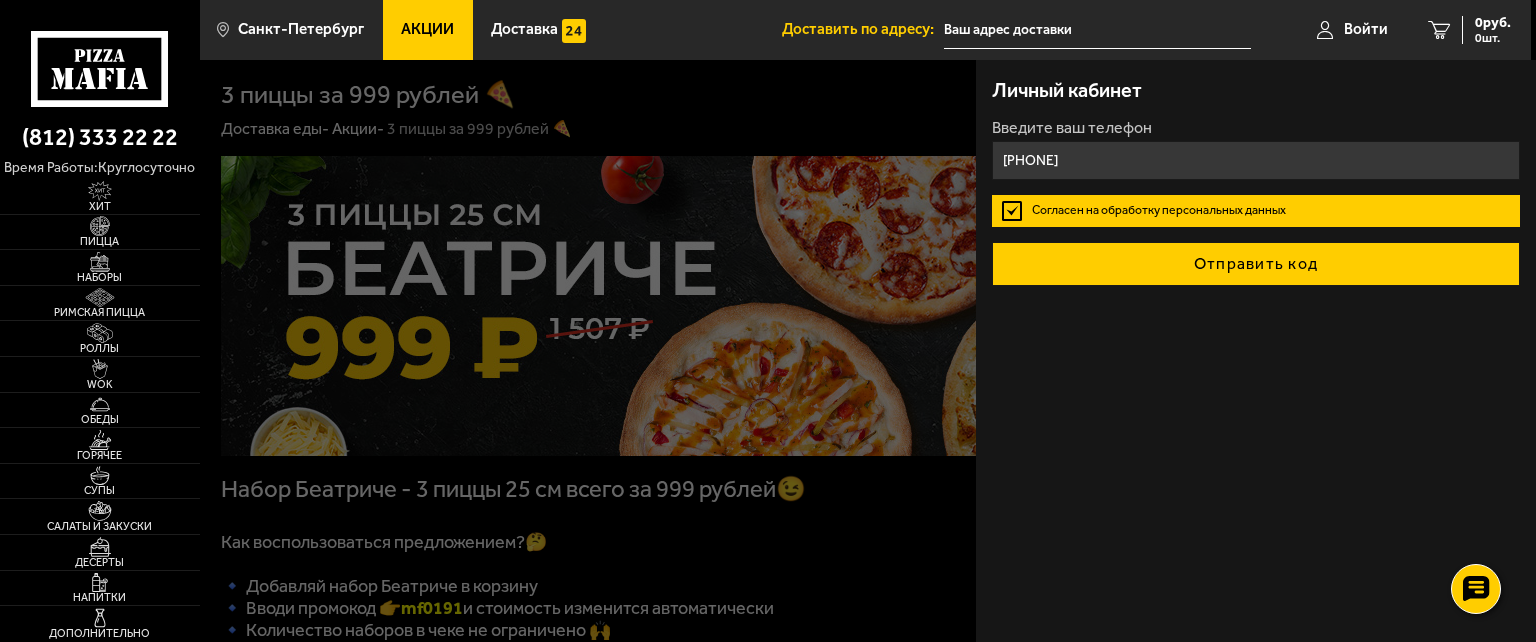 type on "[PHONE]" 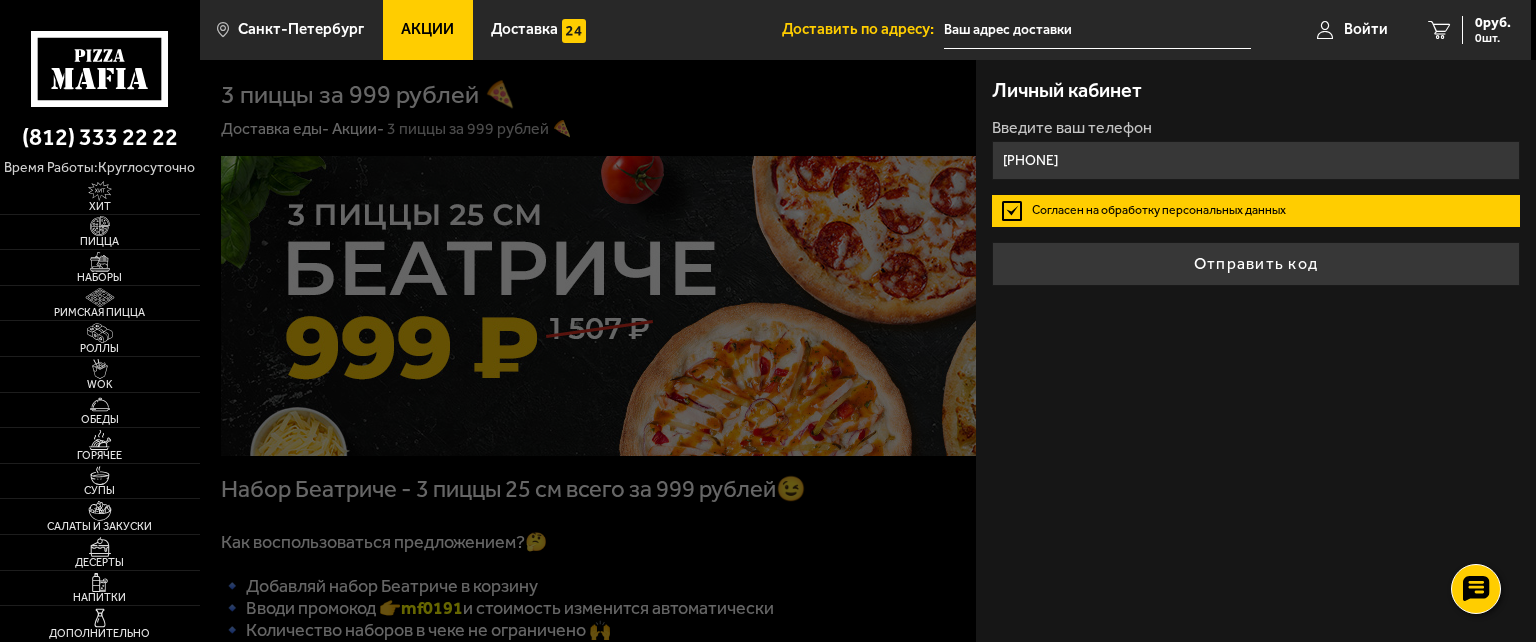 click on "Отправить код" at bounding box center (1256, 264) 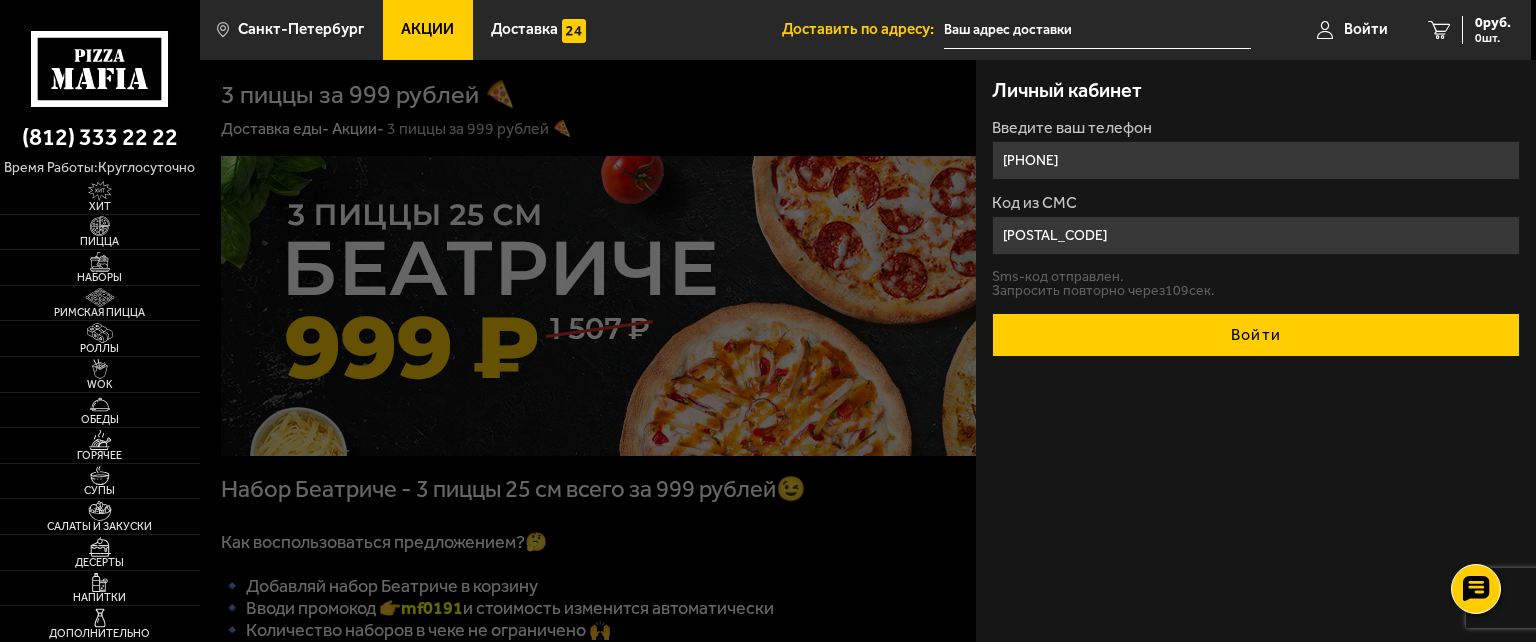 type on "[POSTAL_CODE]" 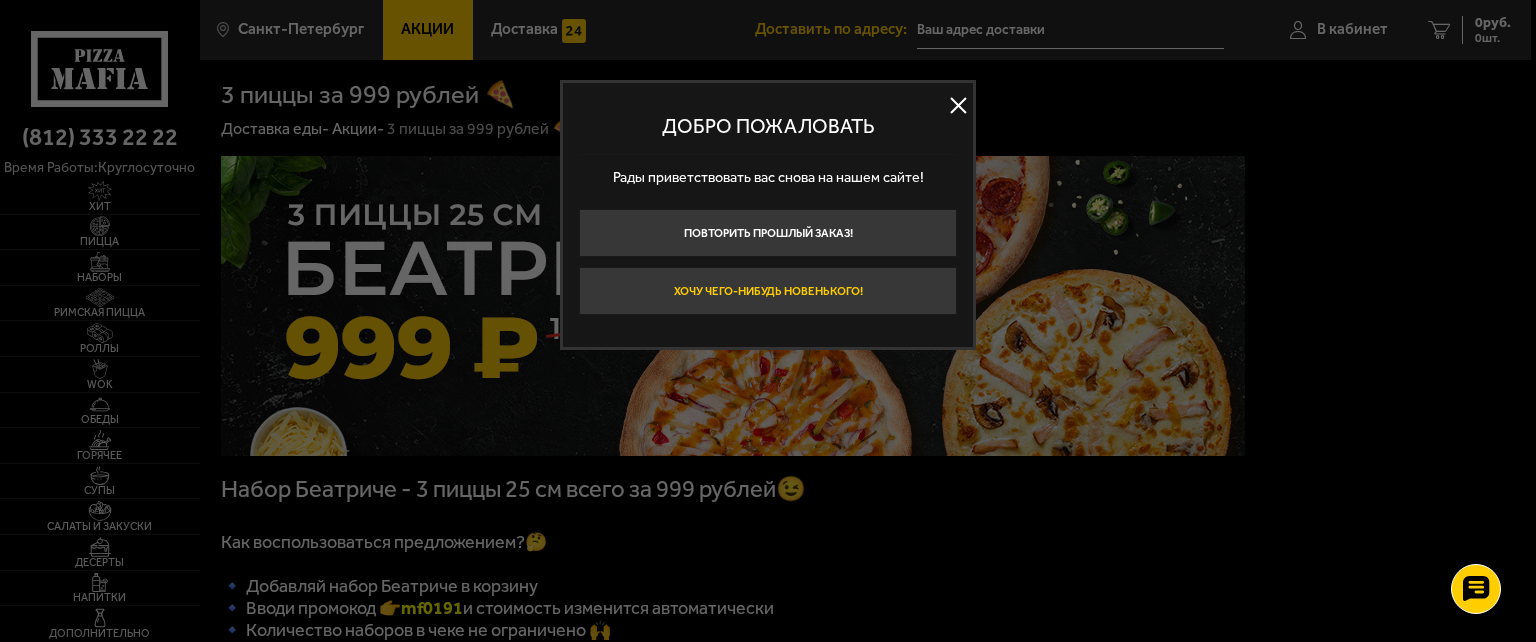 click on "Хочу чего-нибудь новенького!" at bounding box center (768, 291) 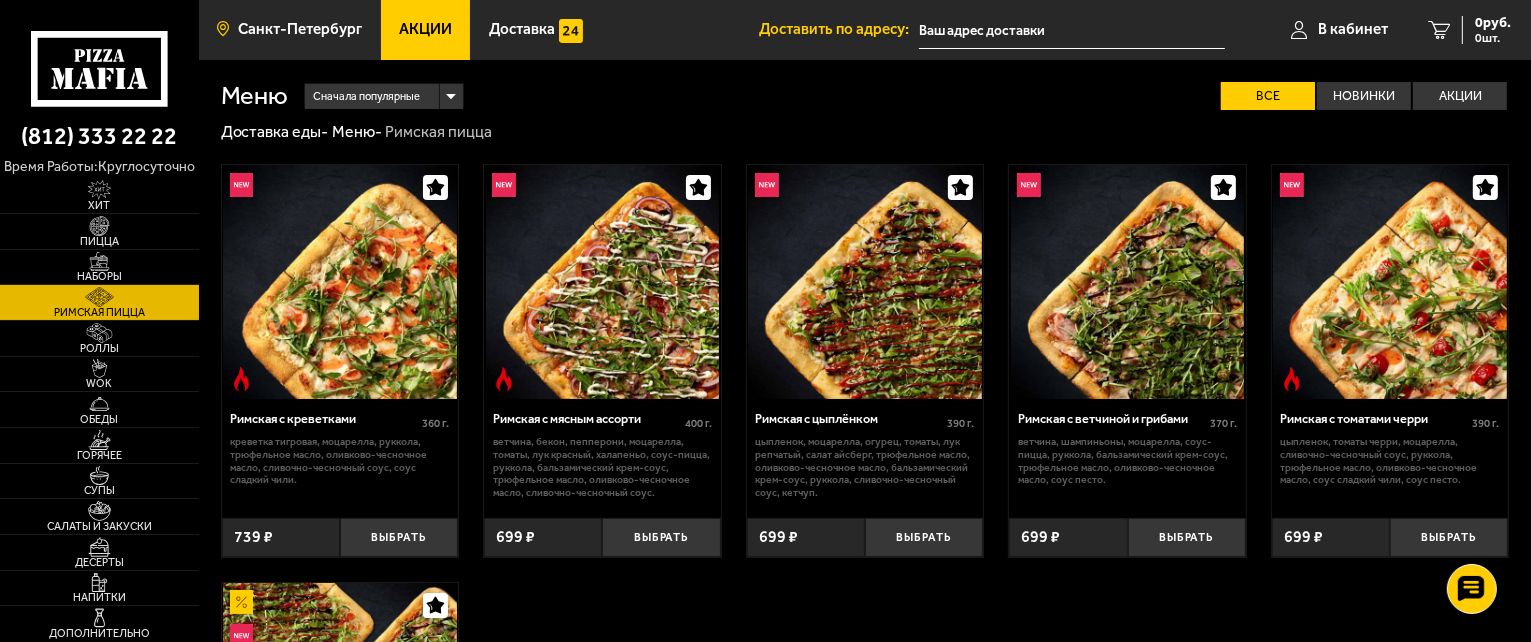 click on "Санкт-Петербург" at bounding box center (289, 30) 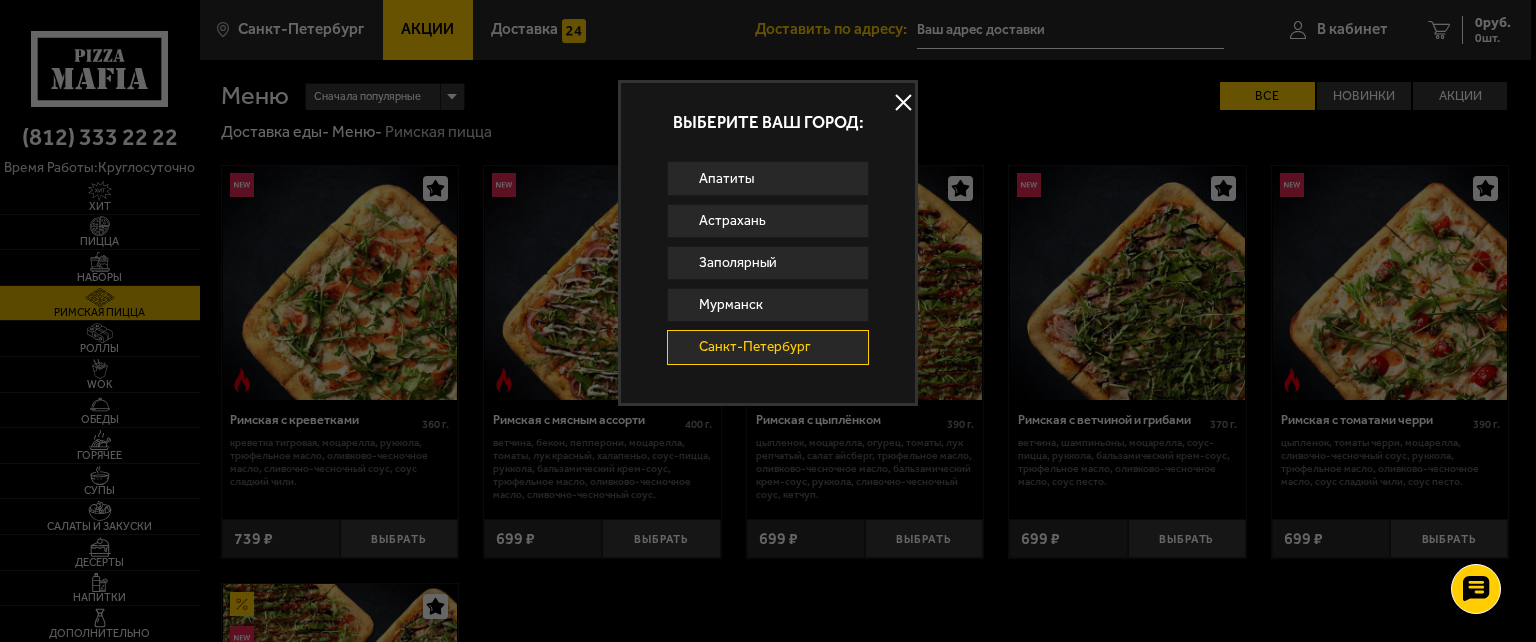 click at bounding box center (903, 103) 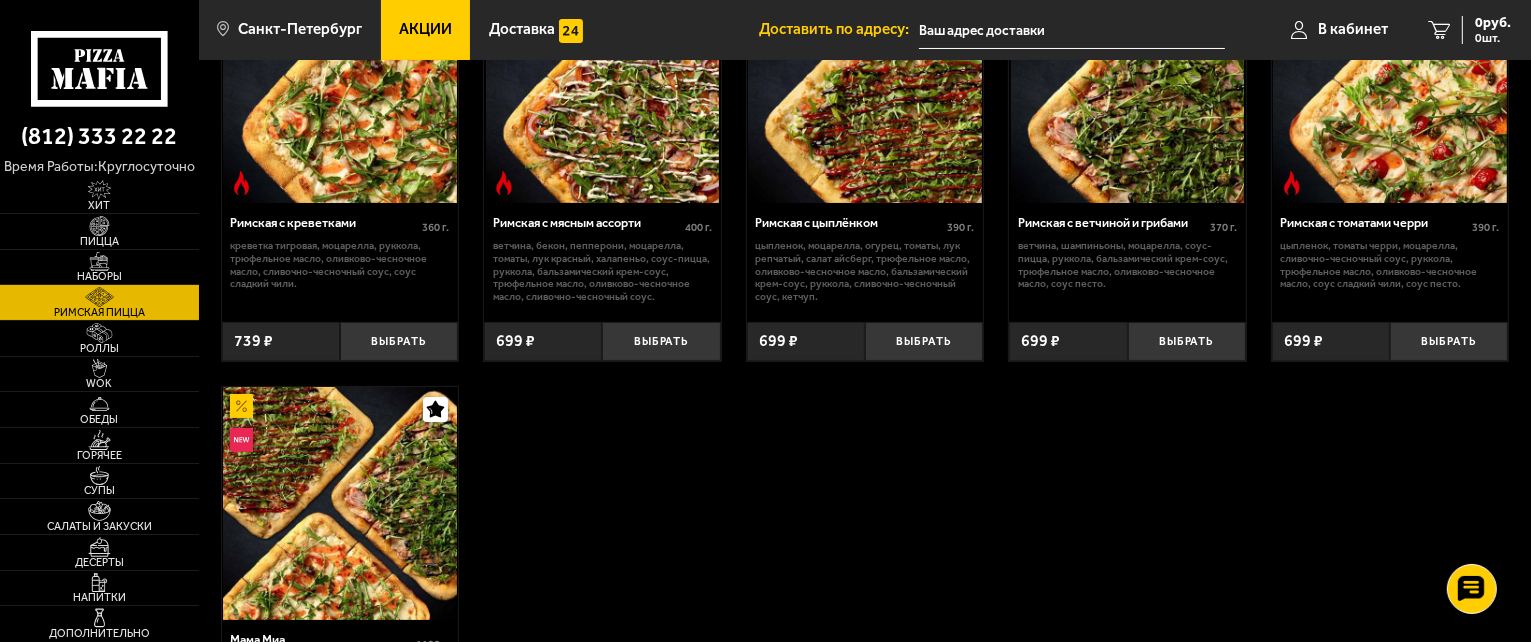 scroll, scrollTop: 300, scrollLeft: 0, axis: vertical 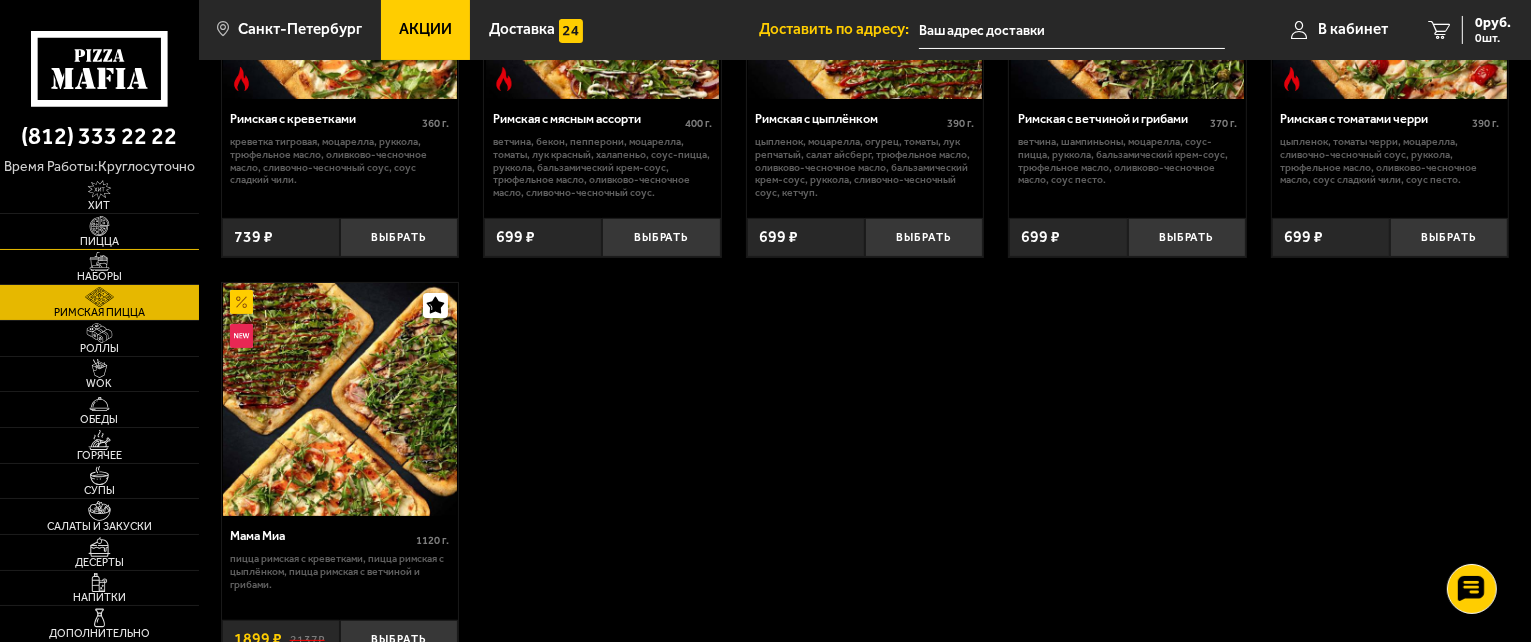 click on "Пицца" at bounding box center [99, 241] 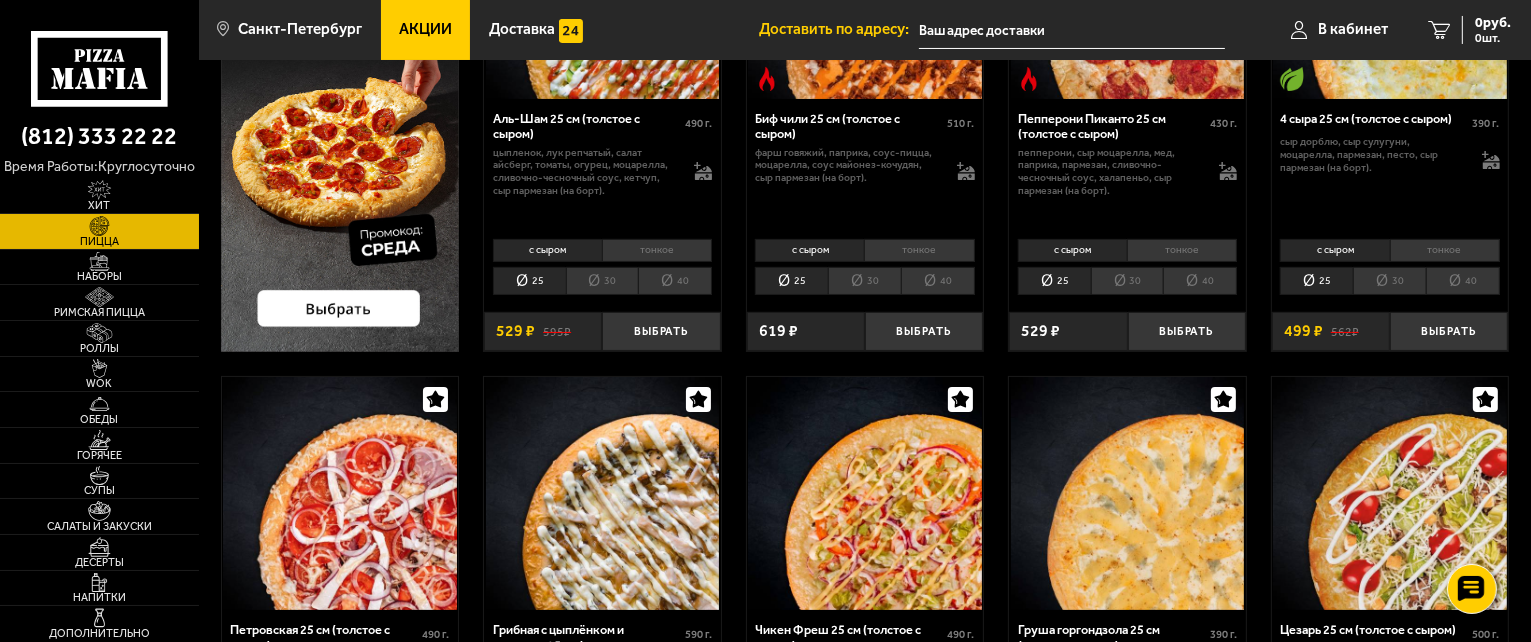 scroll, scrollTop: 0, scrollLeft: 0, axis: both 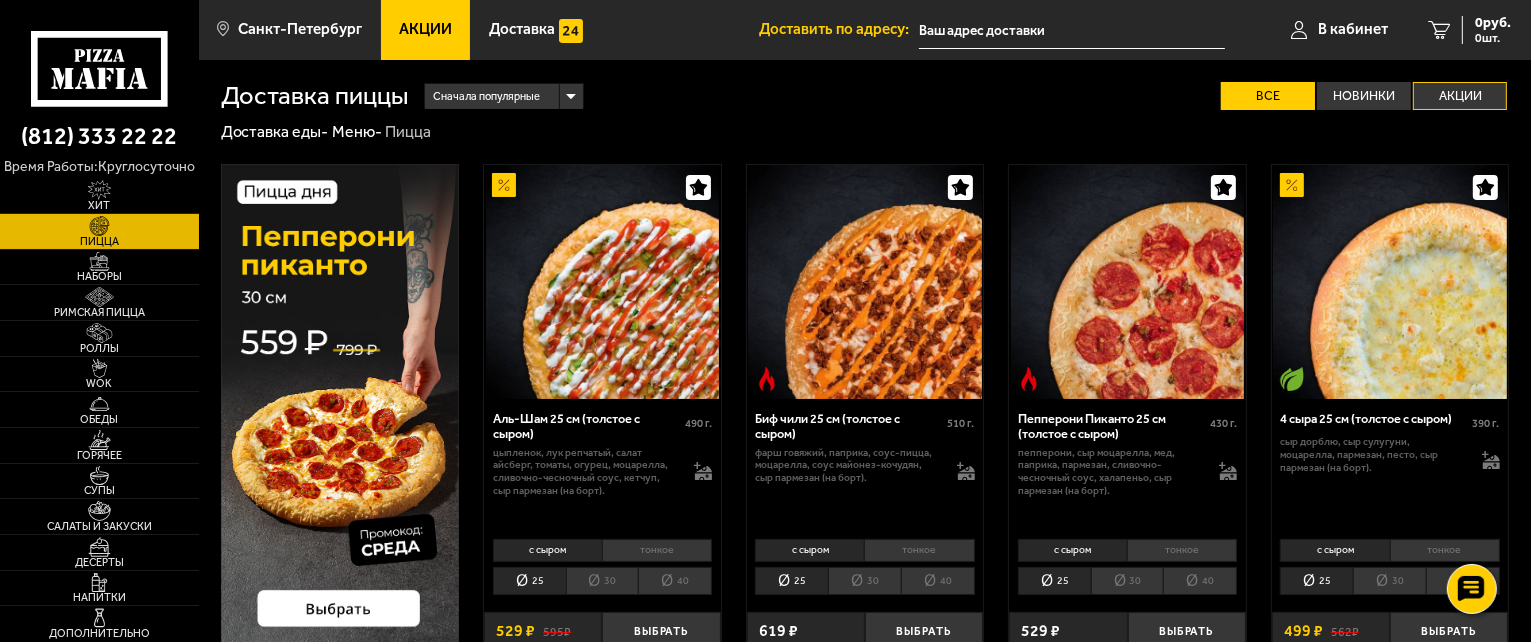 click on "Акции" at bounding box center (1460, 96) 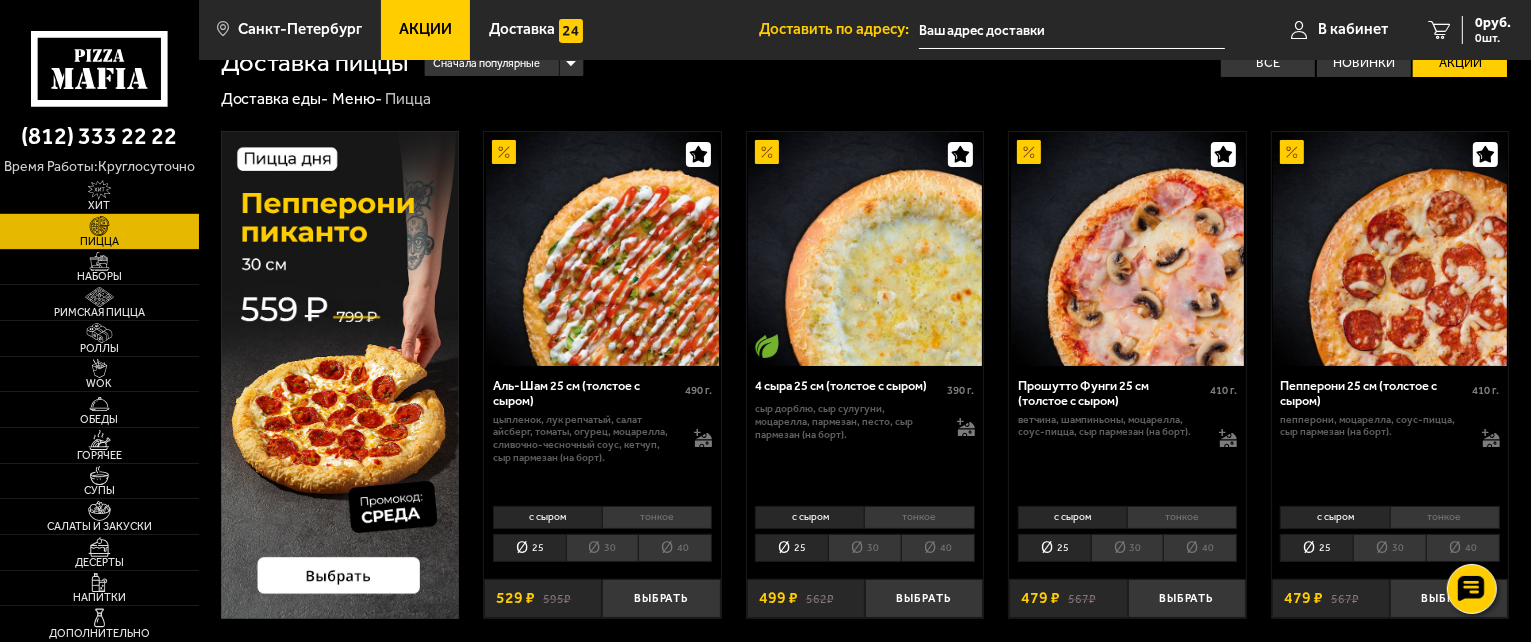 scroll, scrollTop: 0, scrollLeft: 0, axis: both 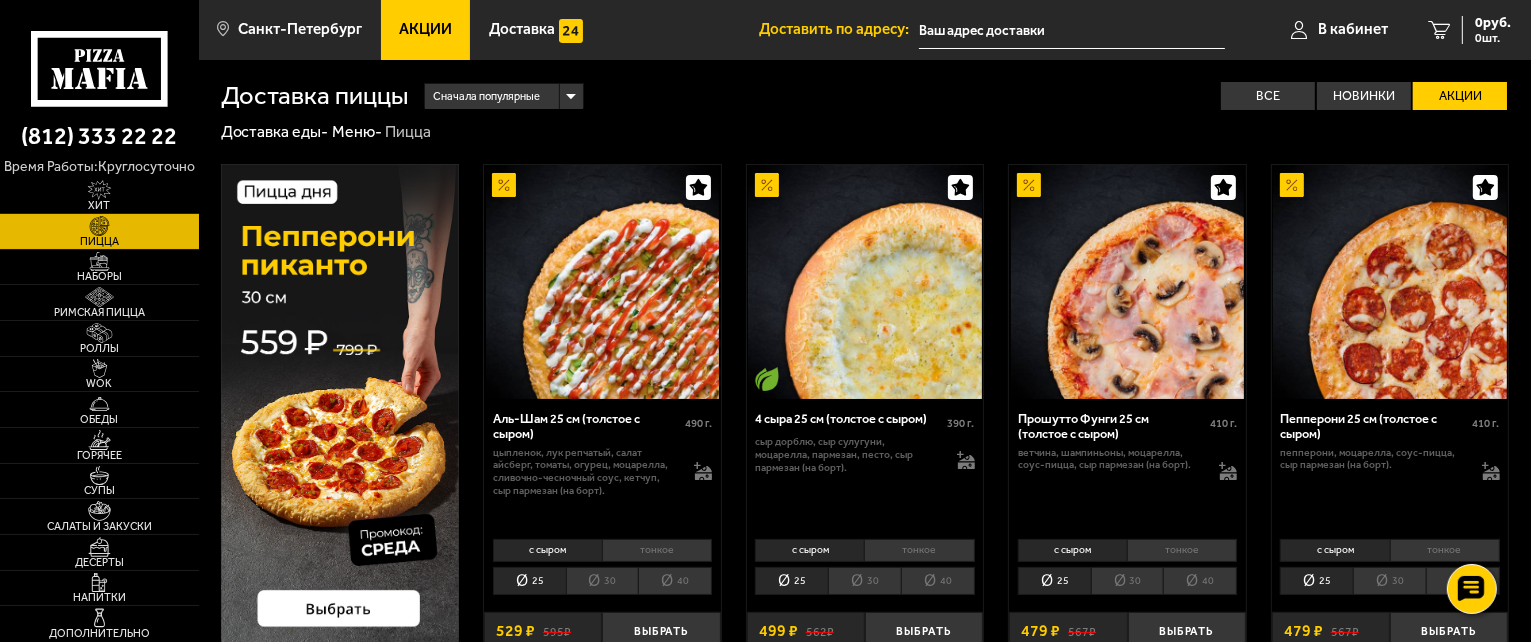 click on "Пицца" at bounding box center [99, 241] 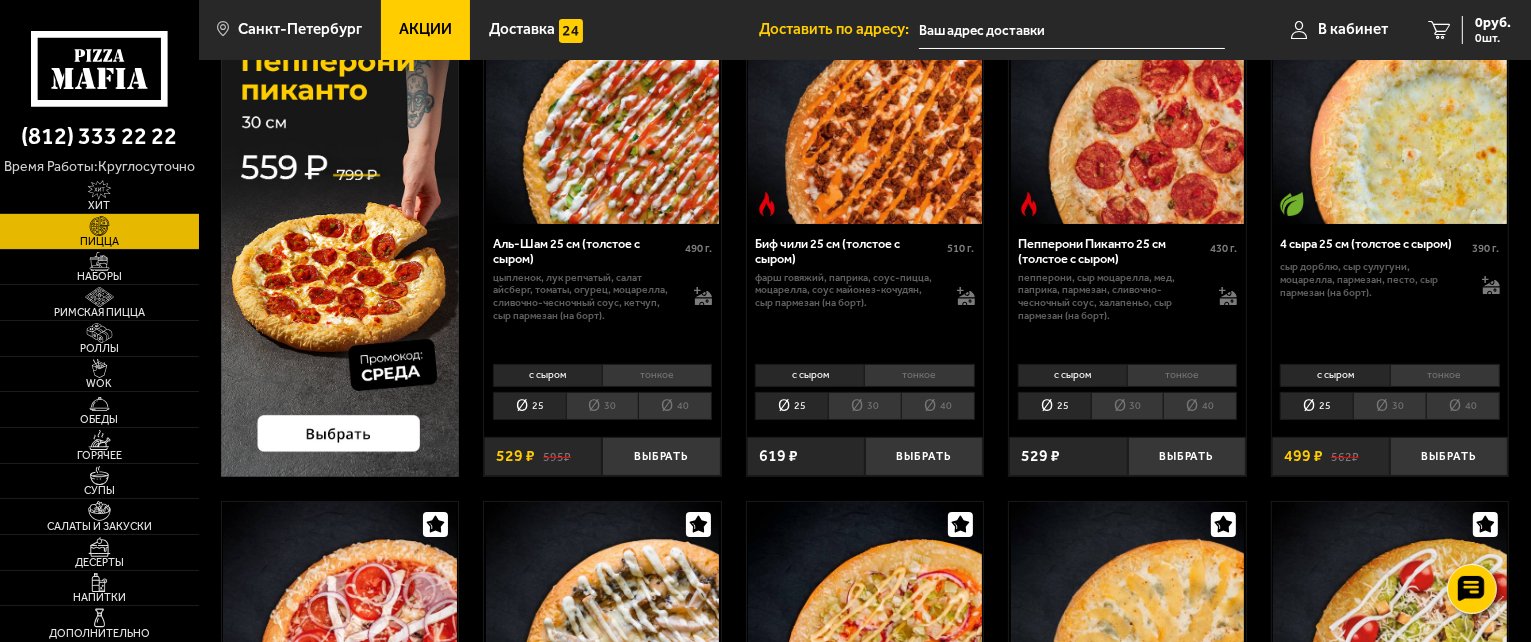 scroll, scrollTop: 200, scrollLeft: 0, axis: vertical 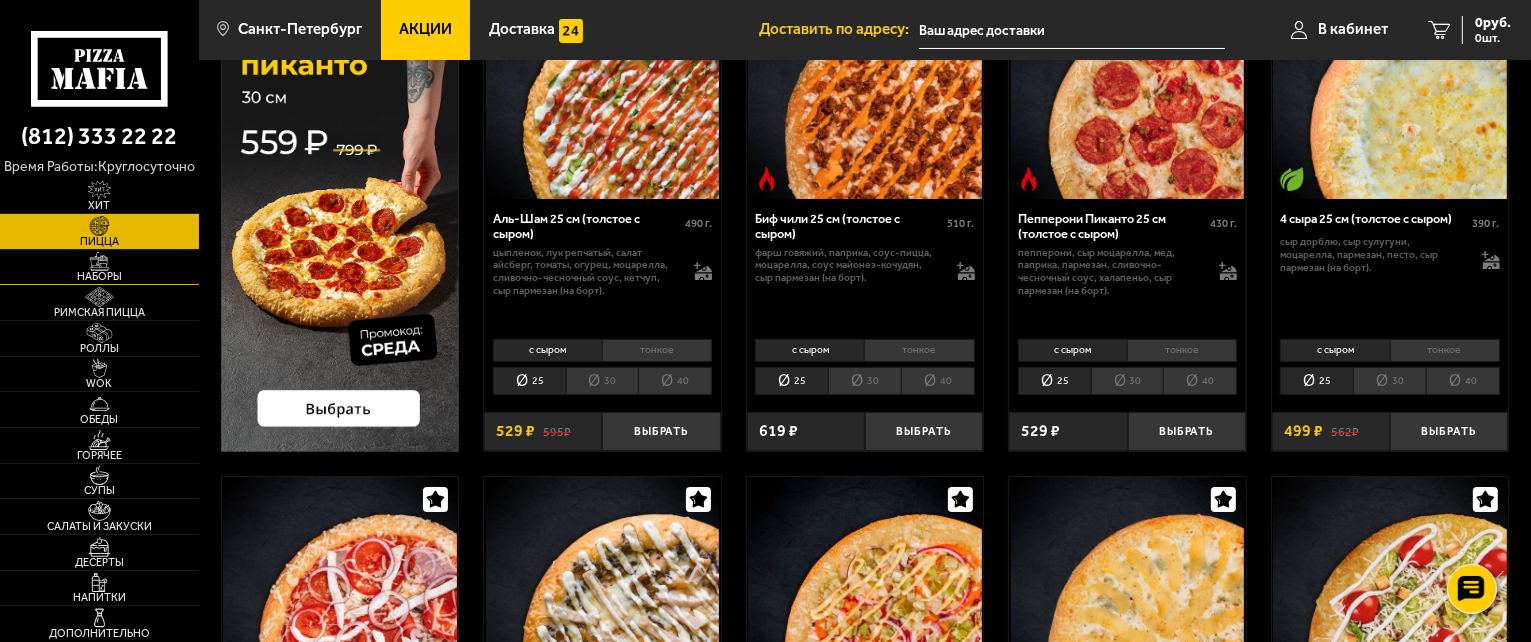 click at bounding box center (99, 262) 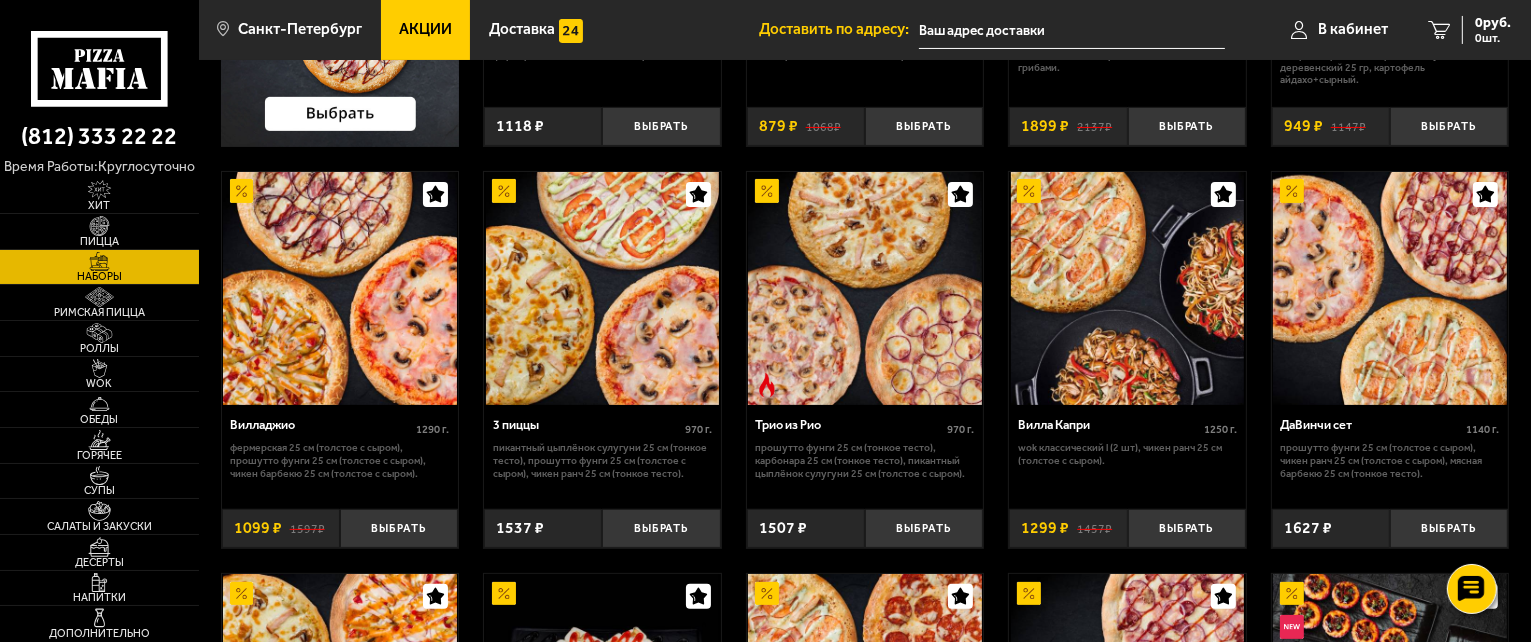scroll, scrollTop: 0, scrollLeft: 0, axis: both 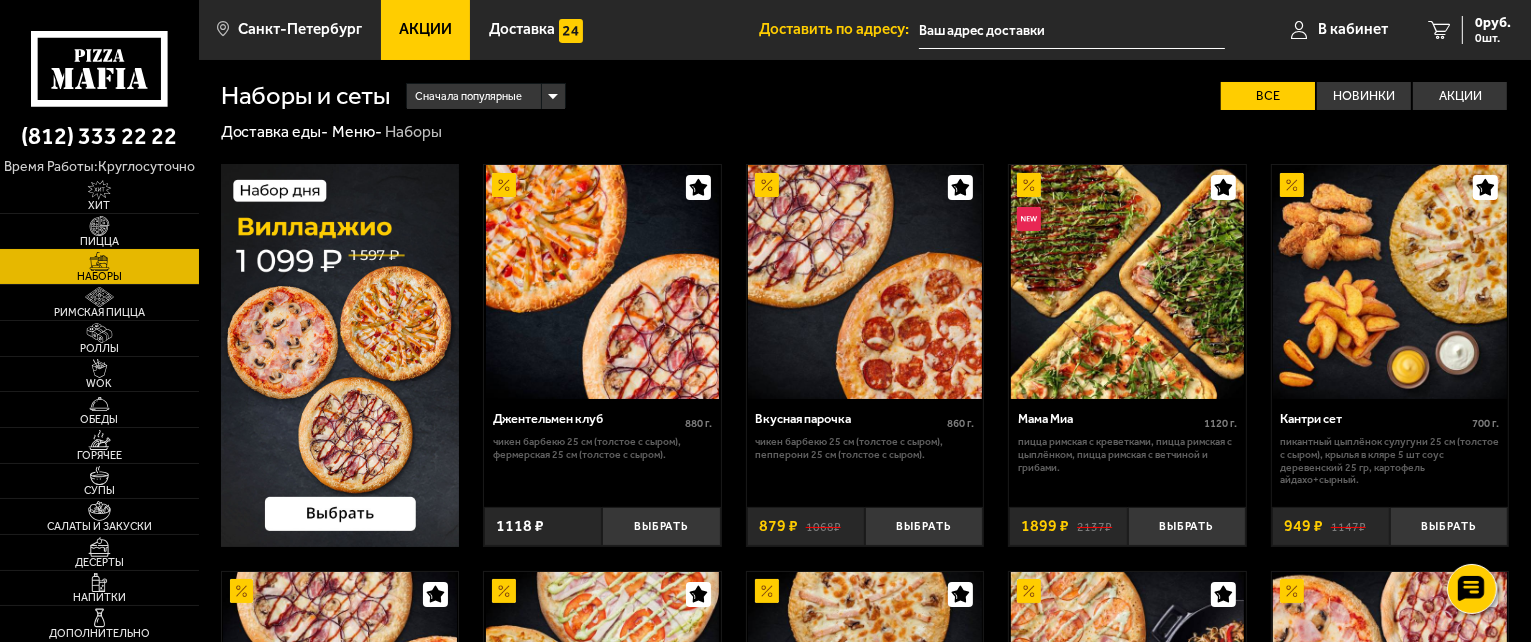 click at bounding box center (99, 226) 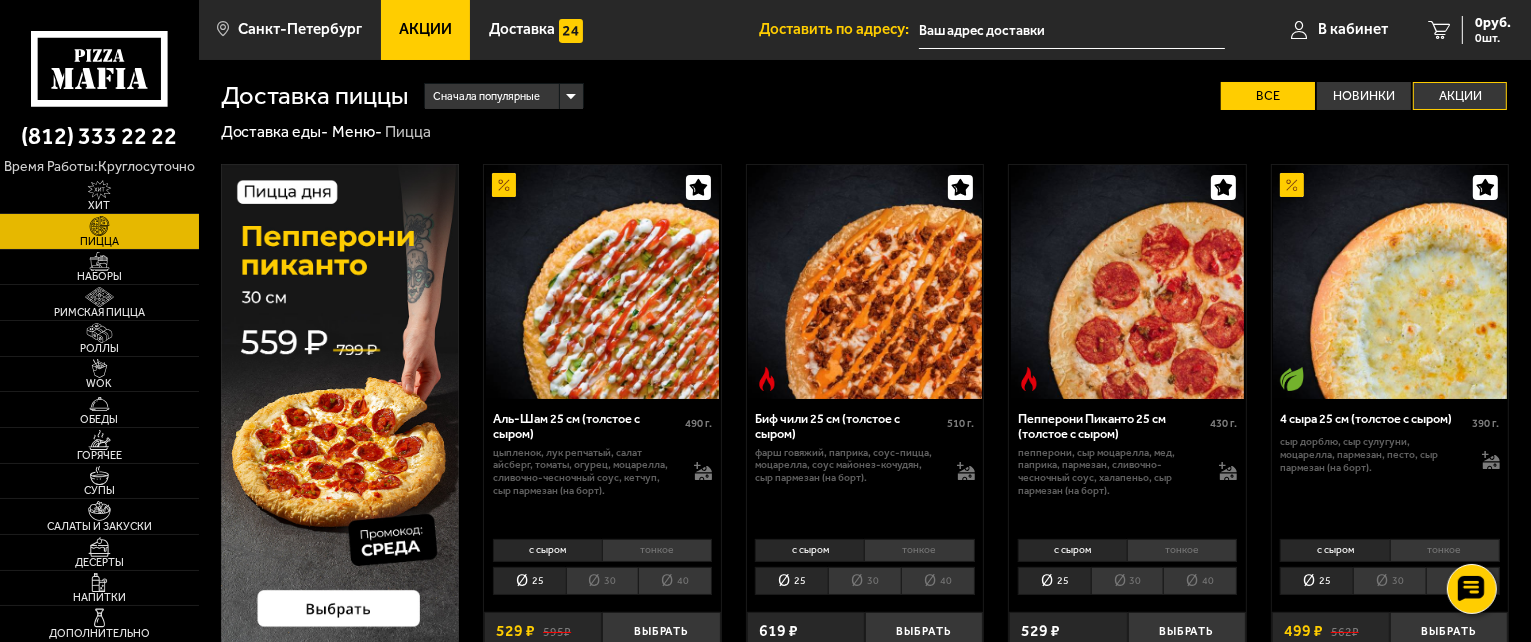 click on "Акции" at bounding box center [1460, 96] 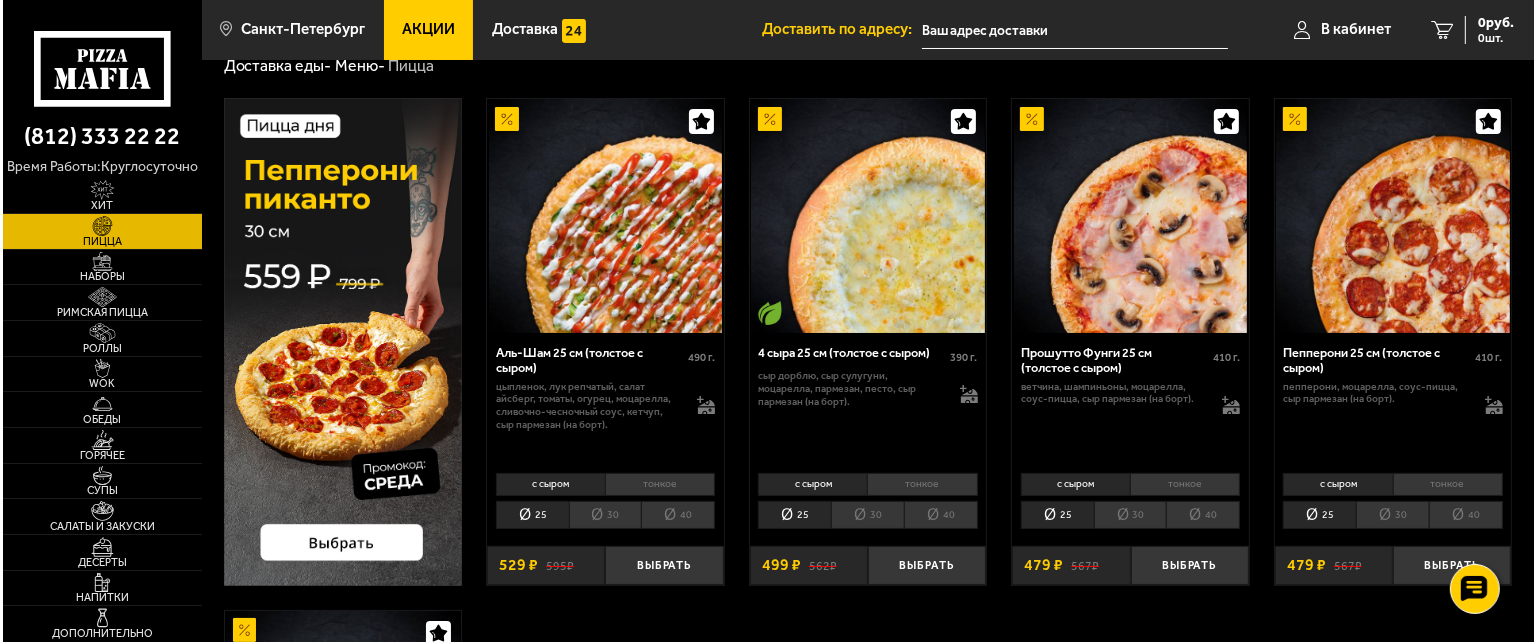 scroll, scrollTop: 100, scrollLeft: 0, axis: vertical 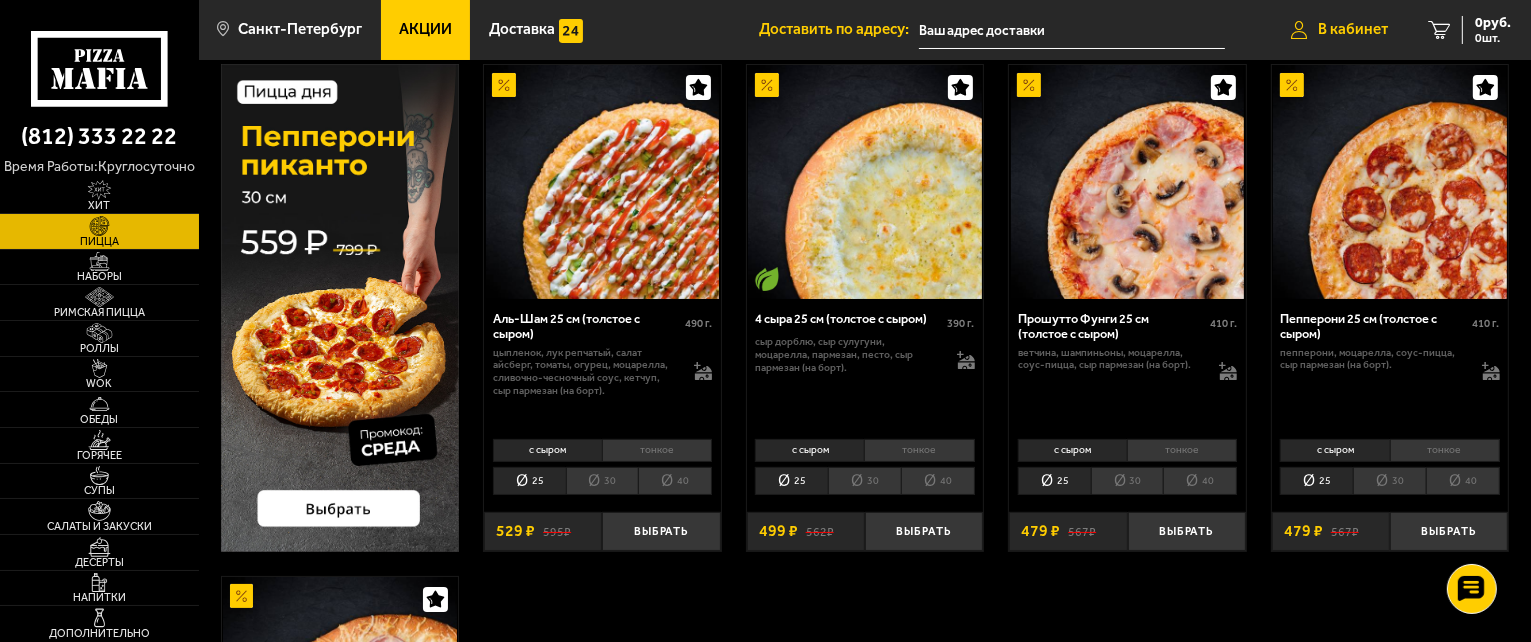 click on "В кабинет" at bounding box center (1353, 29) 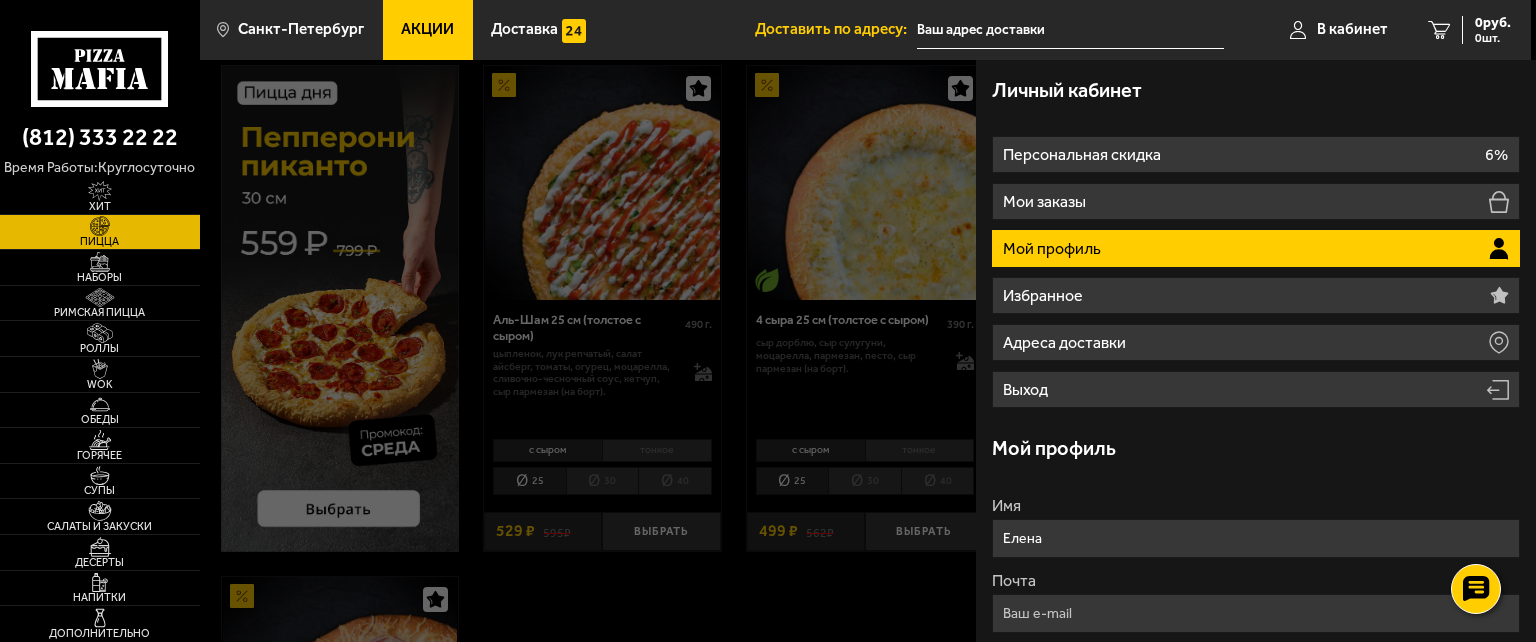 click on "Мой профиль" at bounding box center [1054, 249] 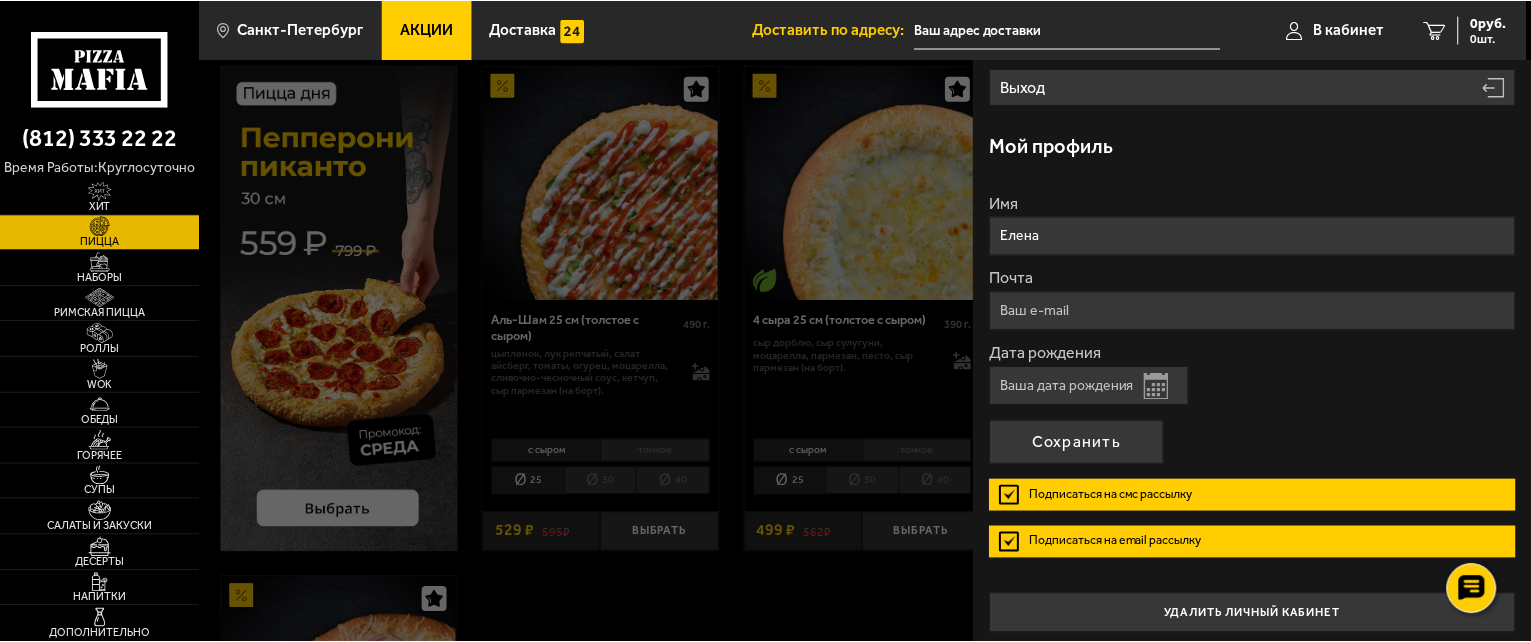 scroll, scrollTop: 308, scrollLeft: 0, axis: vertical 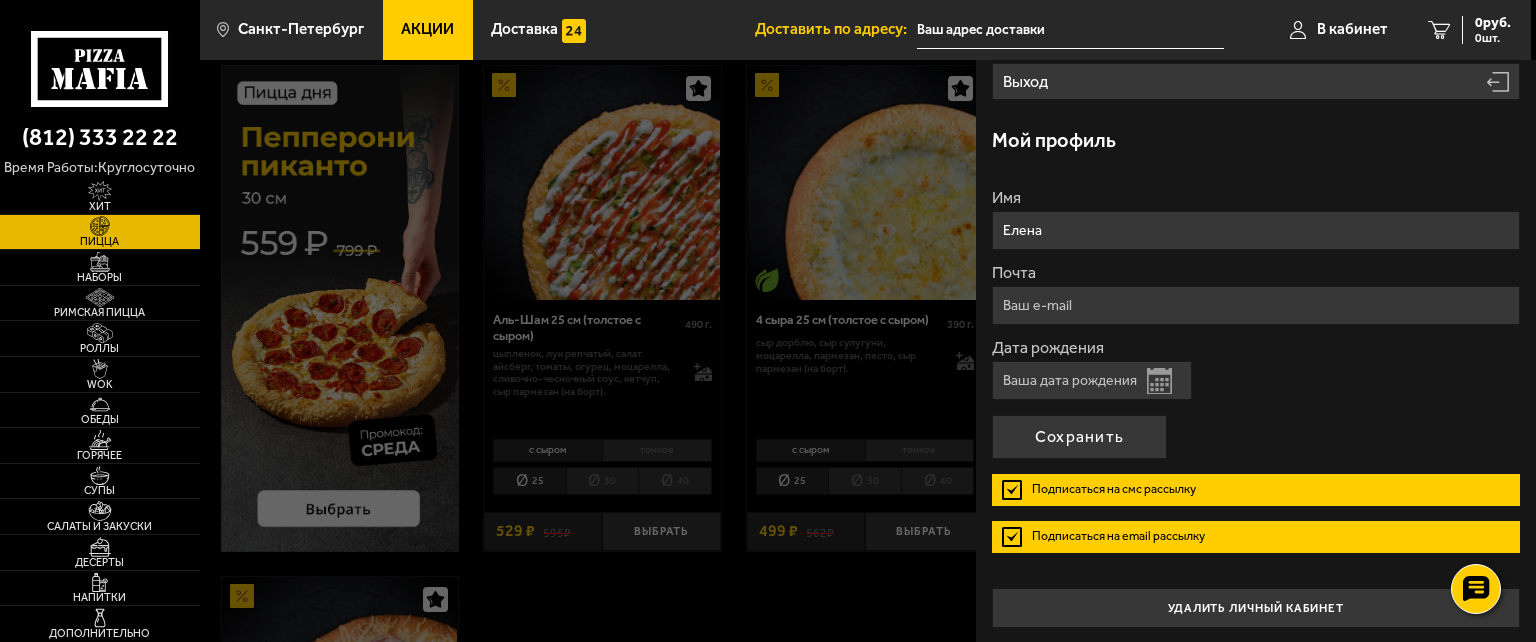 click on "Дата рождения" at bounding box center (1092, 380) 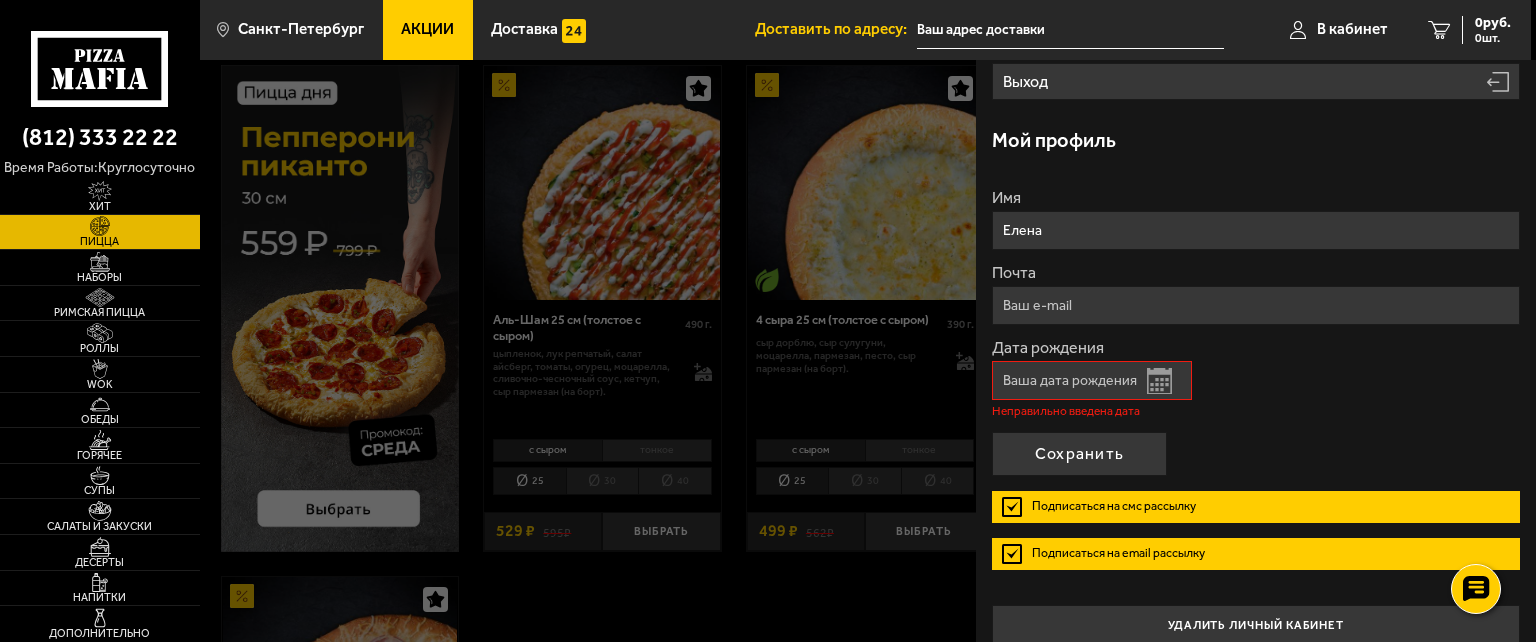 click on "Открыть календарь" at bounding box center [1092, 380] 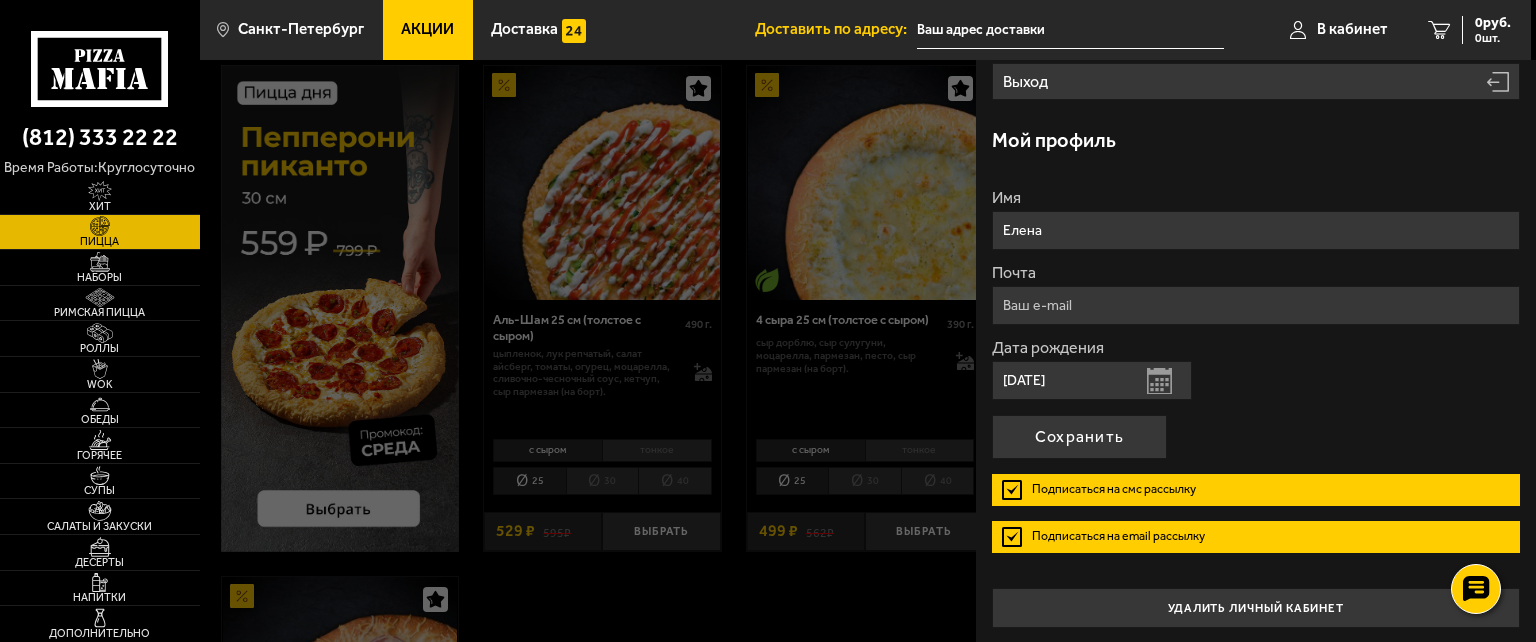 type on "[DATE]" 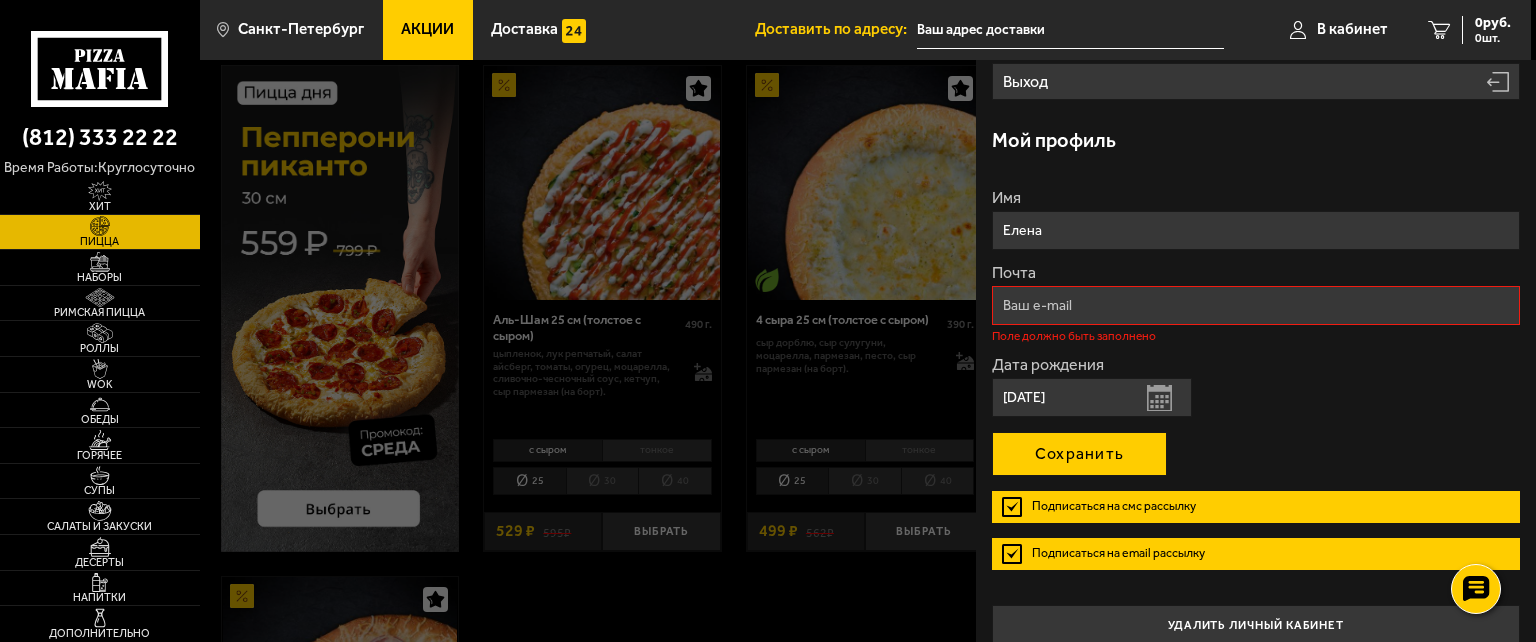 click on "Сохранить" at bounding box center [1079, 454] 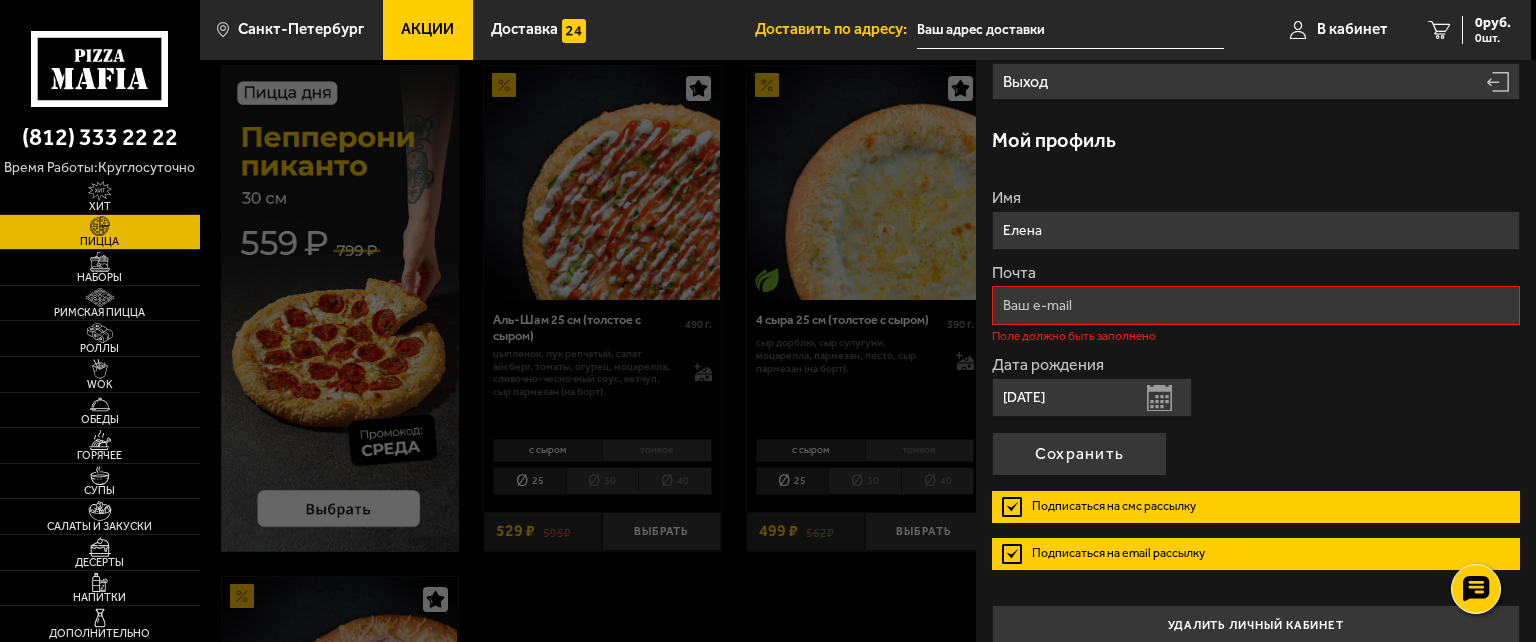 click on "Подписаться на смс рассылку" at bounding box center (1256, 507) 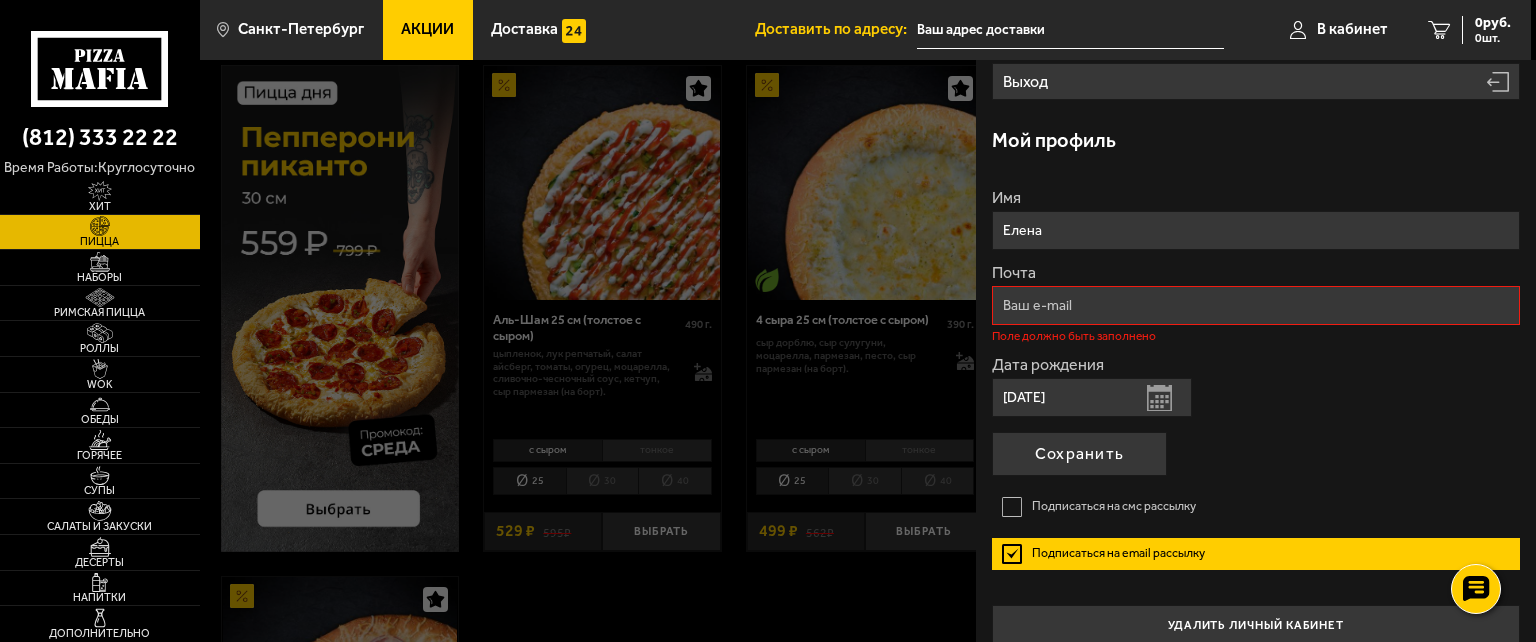 click on "Подписаться на email рассылку" at bounding box center [1256, 554] 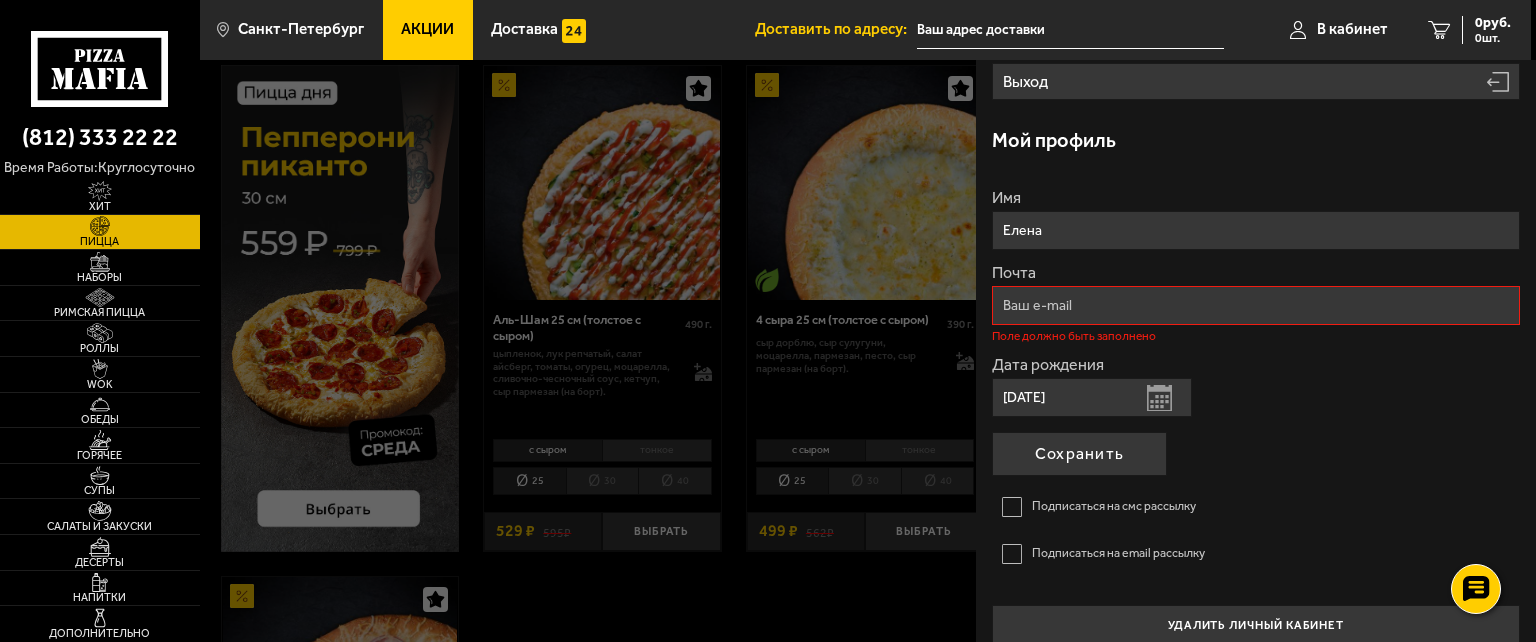 click on "Почта" at bounding box center [1256, 305] 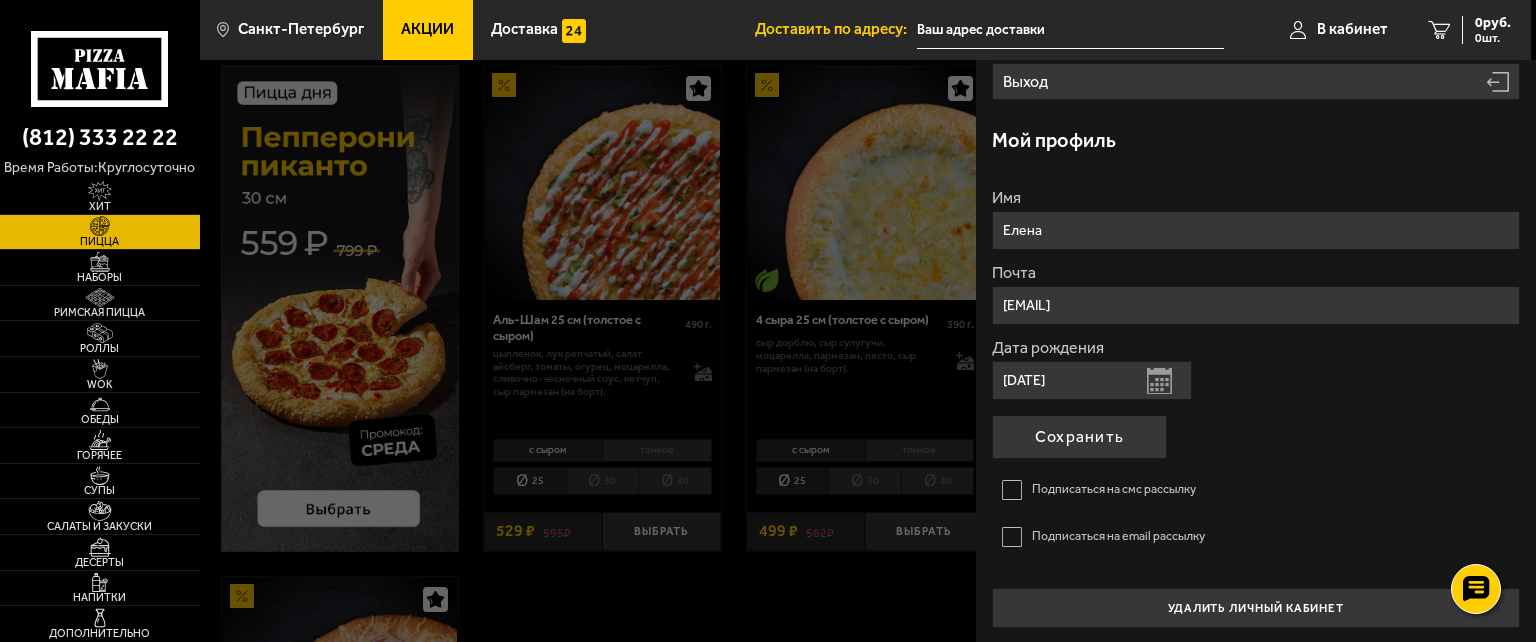 drag, startPoint x: 1397, startPoint y: 489, endPoint x: 1393, endPoint y: 479, distance: 10.770329 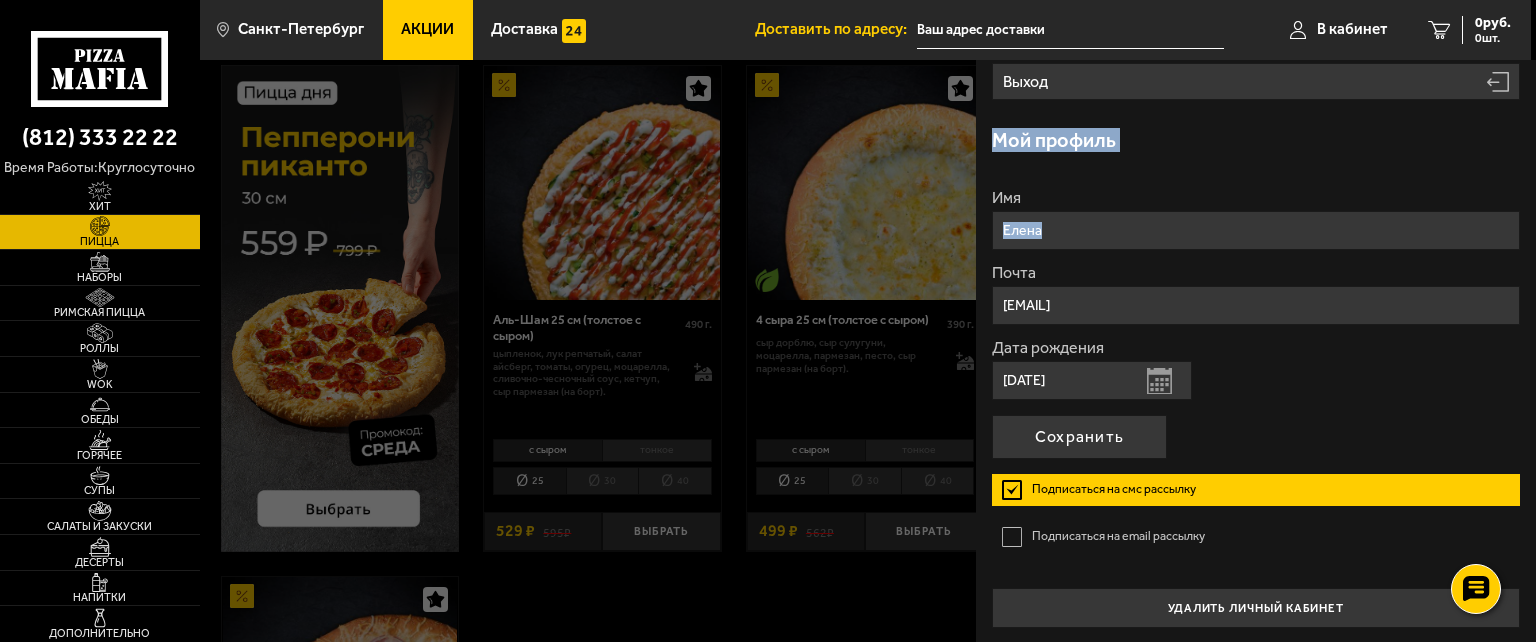 drag, startPoint x: 1505, startPoint y: 75, endPoint x: 1300, endPoint y: 337, distance: 332.6695 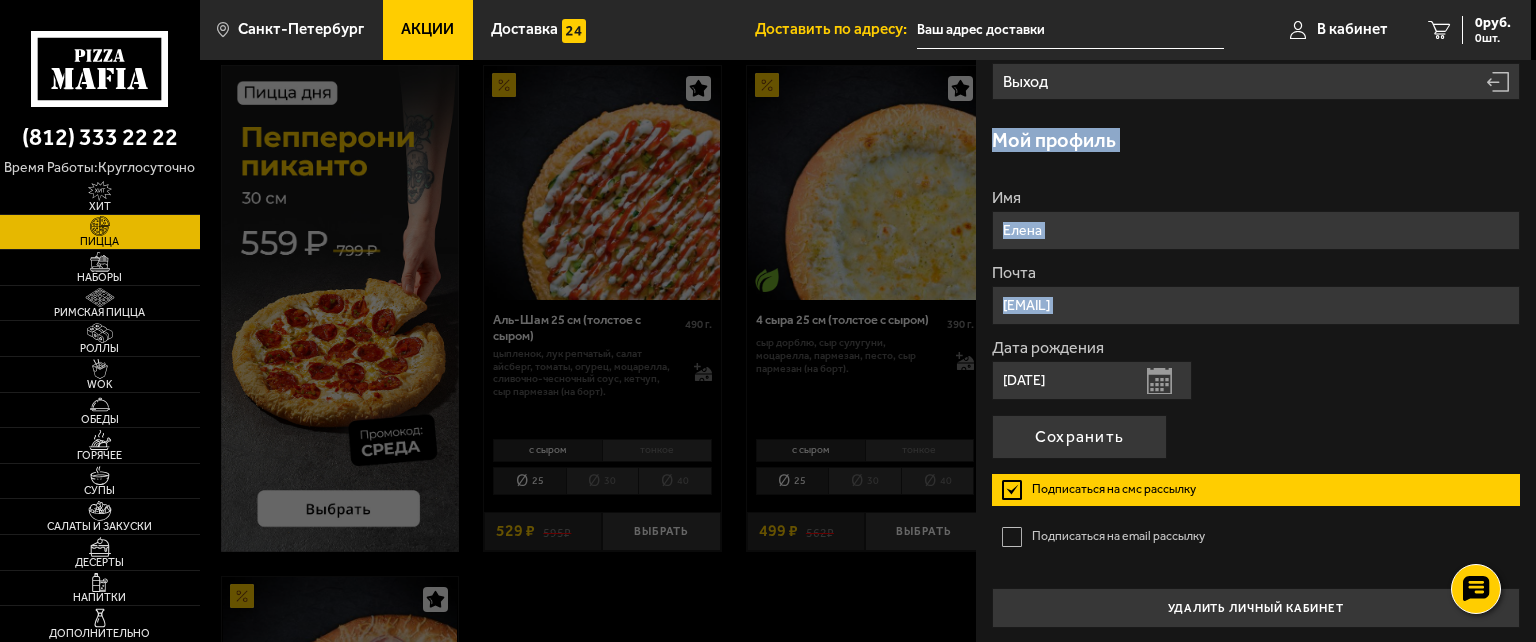 click on "Мой профиль" at bounding box center [1256, 140] 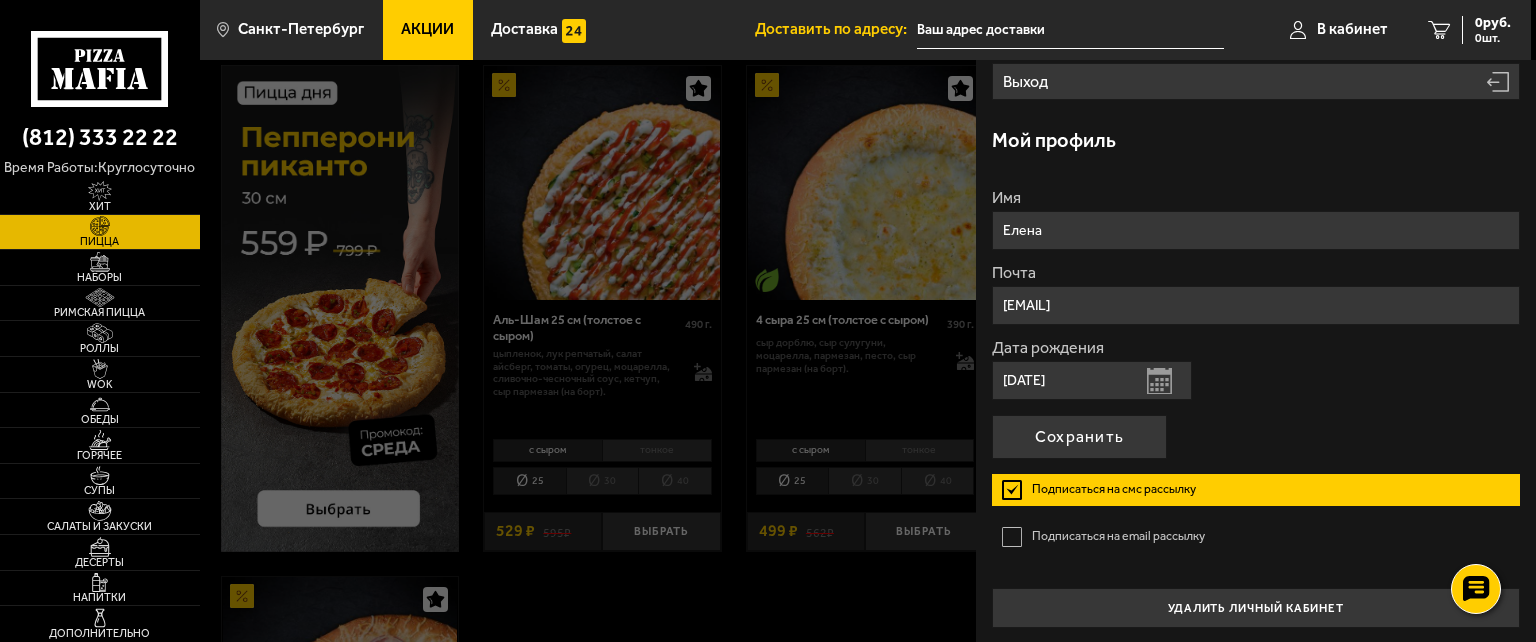 drag, startPoint x: 728, startPoint y: 540, endPoint x: 572, endPoint y: 561, distance: 157.40712 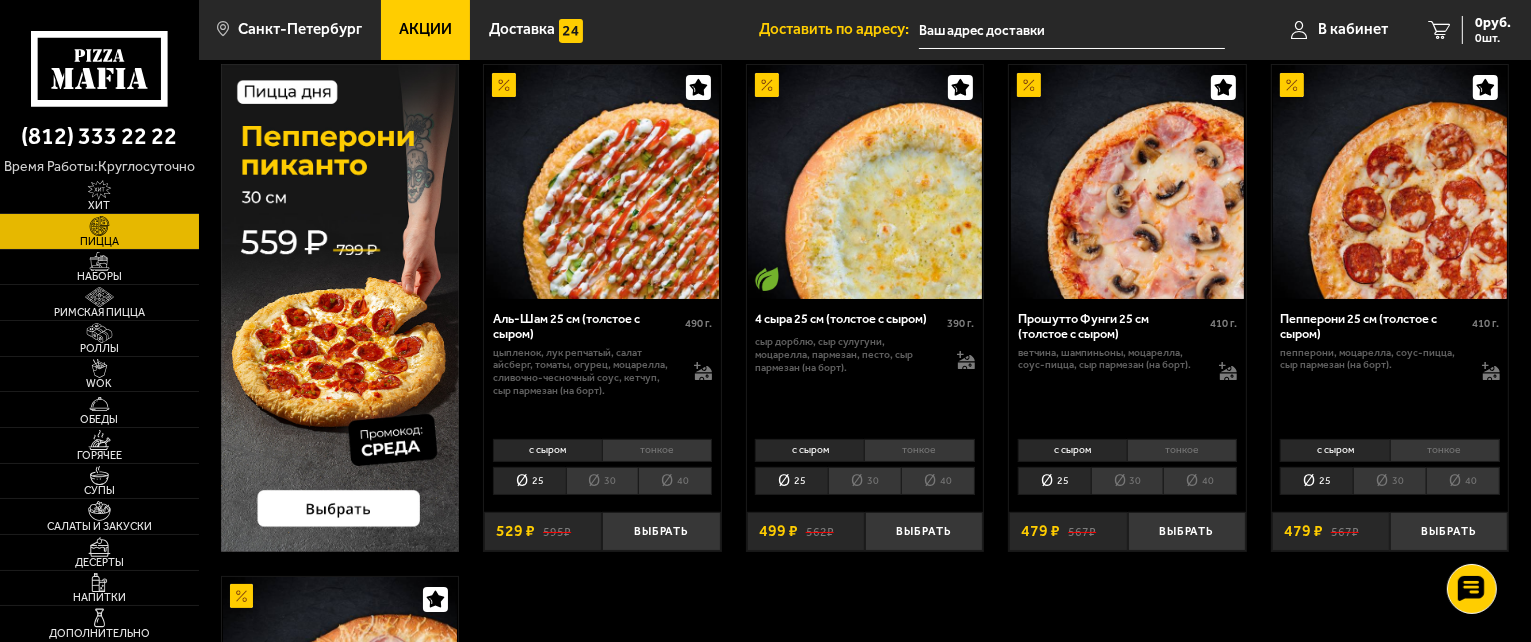 click at bounding box center [1072, 30] 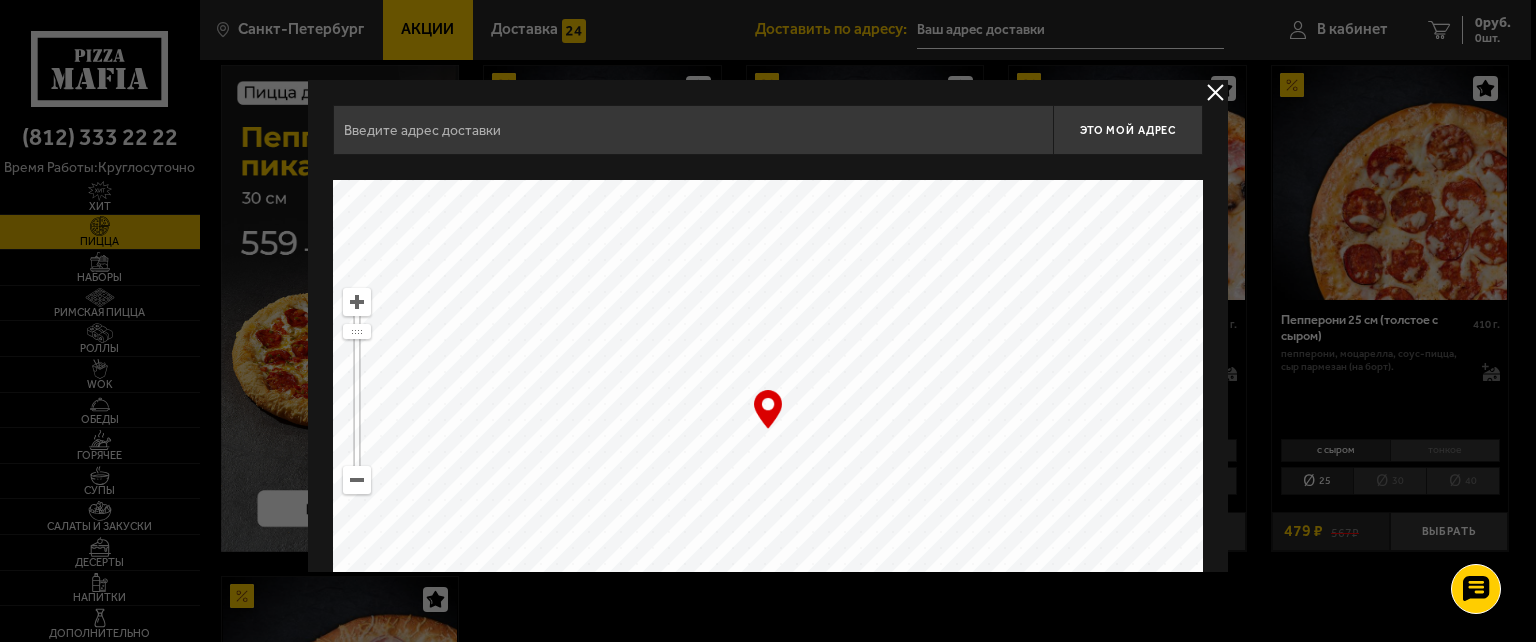 click at bounding box center (693, 130) 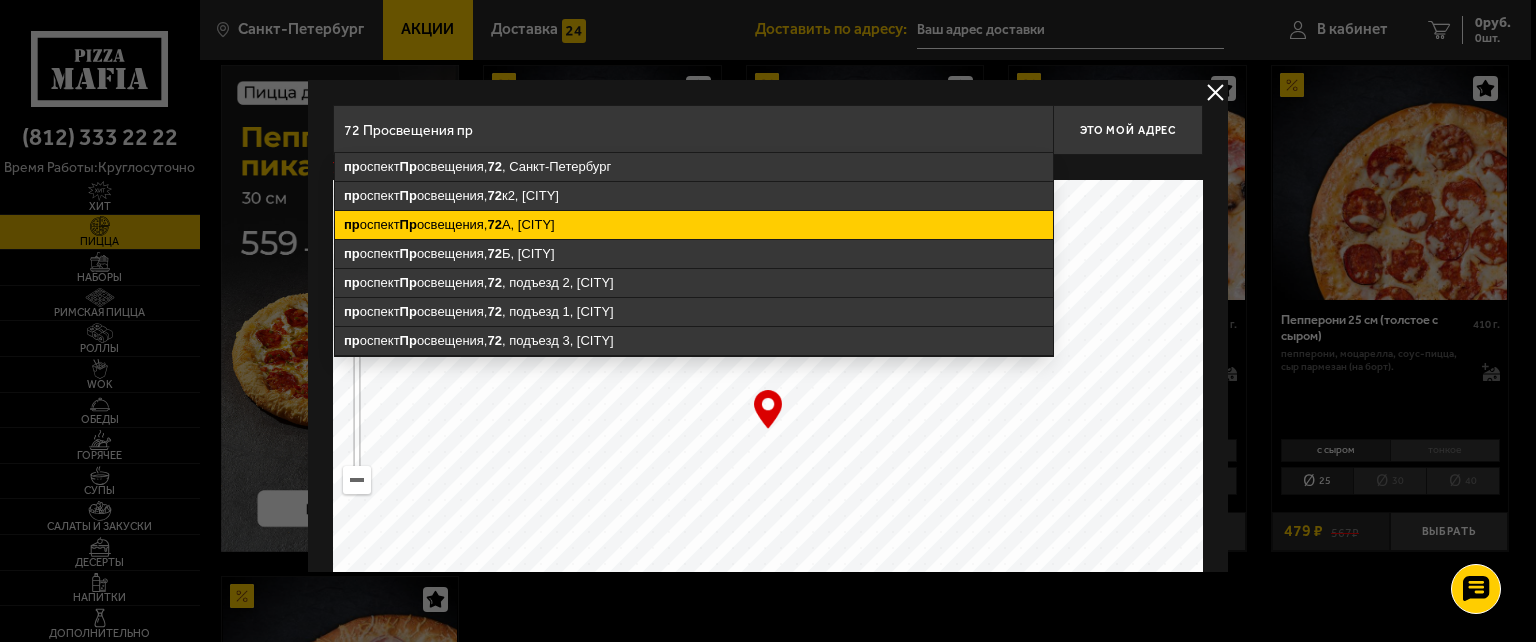 click on "проспект  Пр освещения,  72 А, [CITY]" at bounding box center (694, 225) 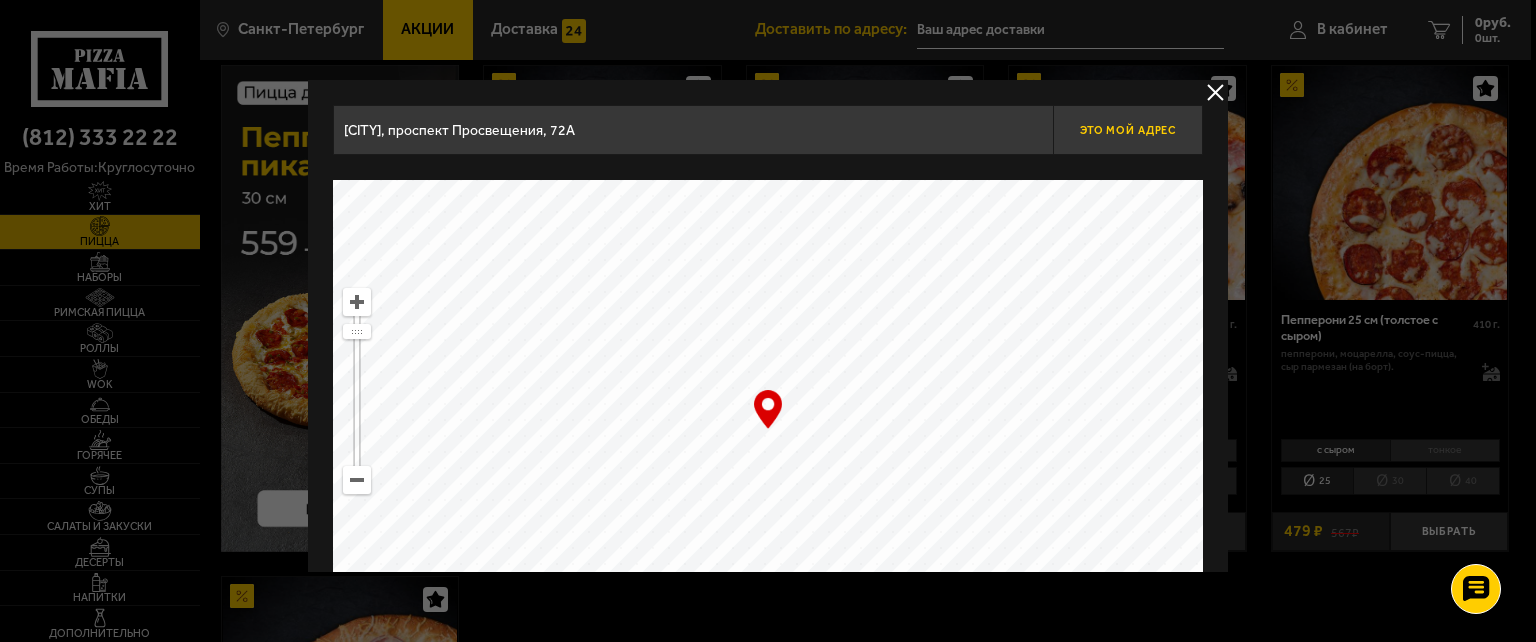 click on "Это мой адрес" at bounding box center (1128, 130) 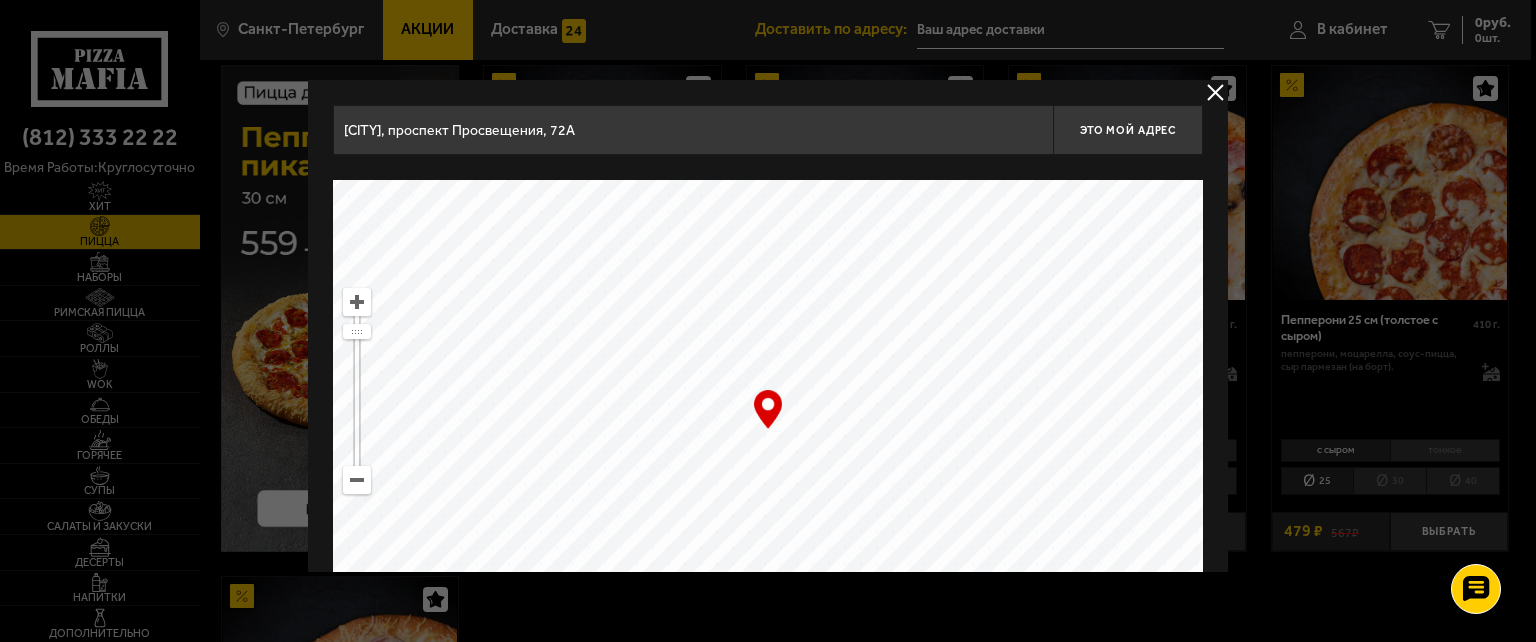 type on "проспект Просвещения, 72А" 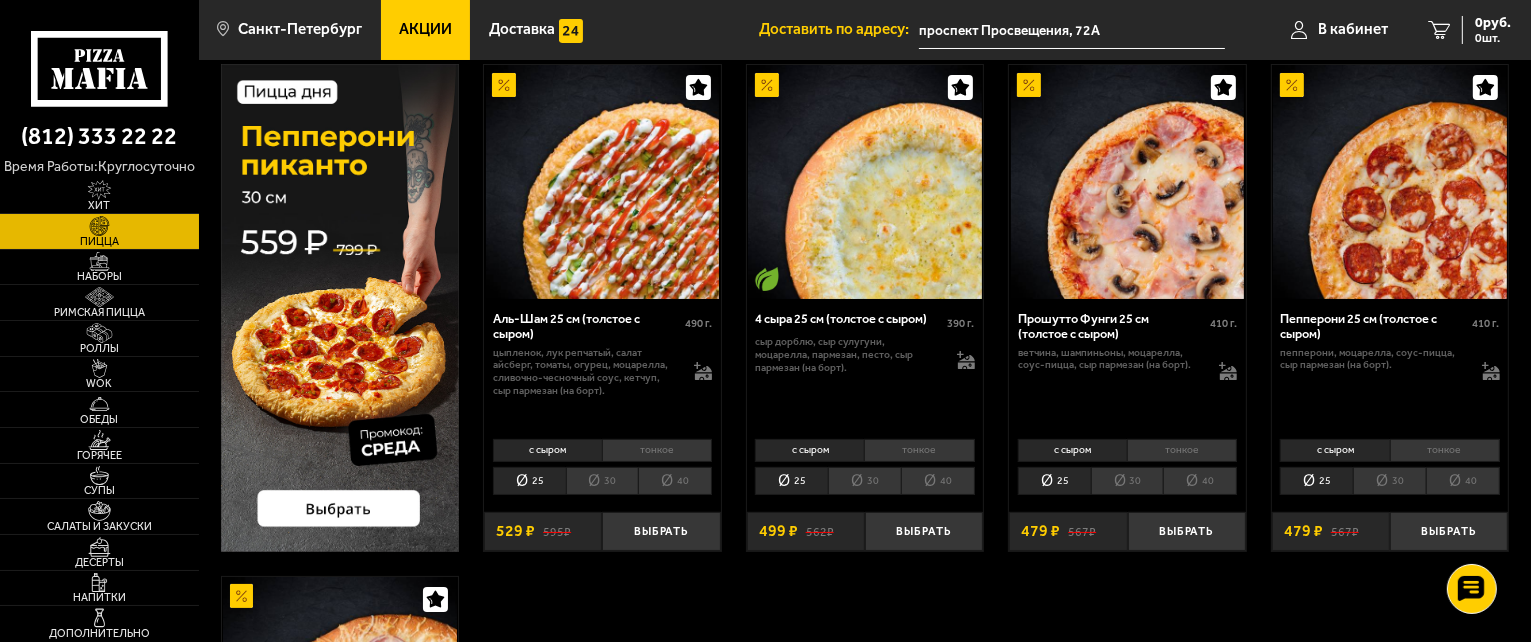 click at bounding box center (1127, 182) 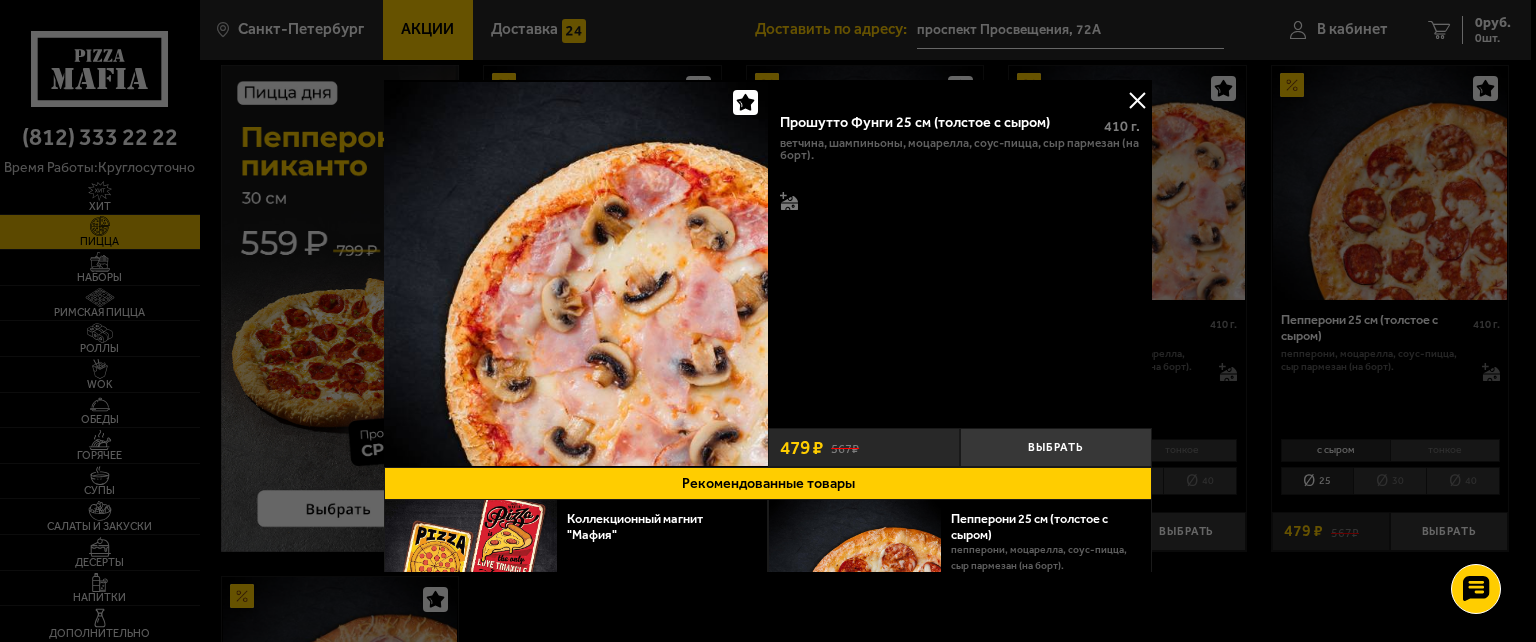 click at bounding box center [1137, 100] 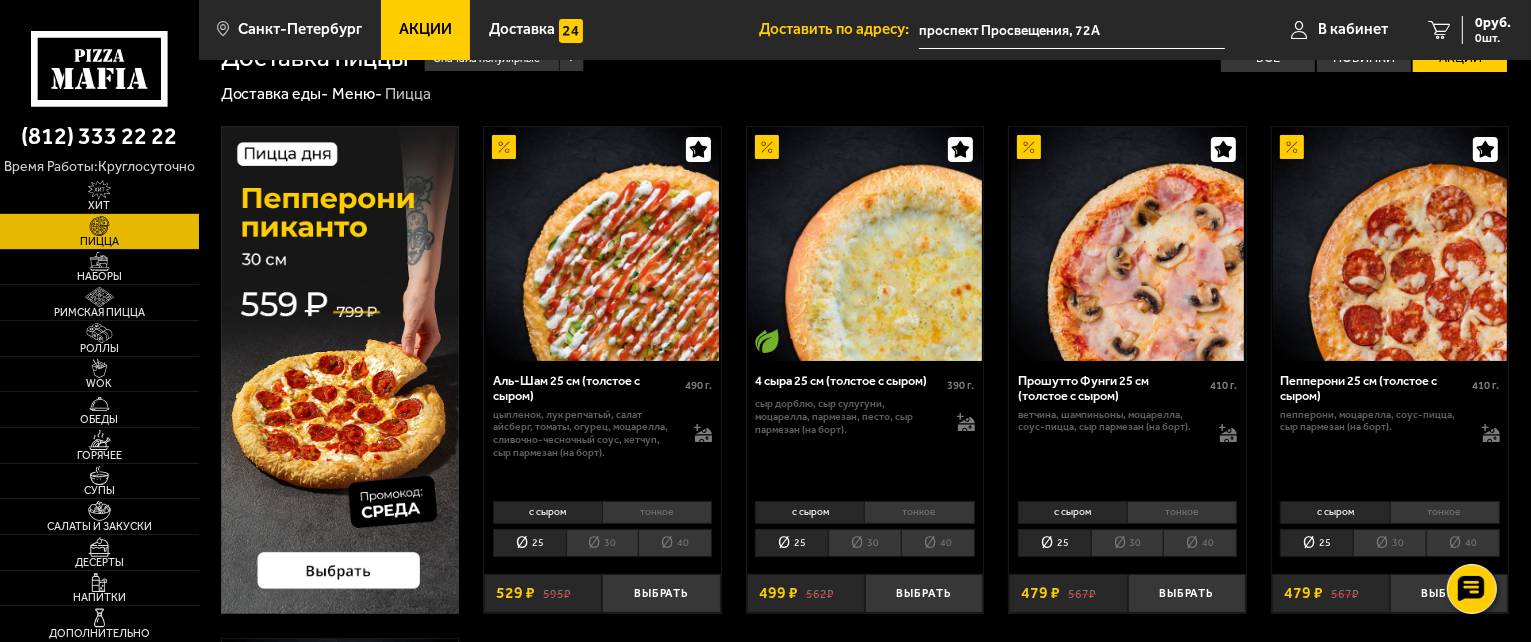 scroll, scrollTop: 0, scrollLeft: 0, axis: both 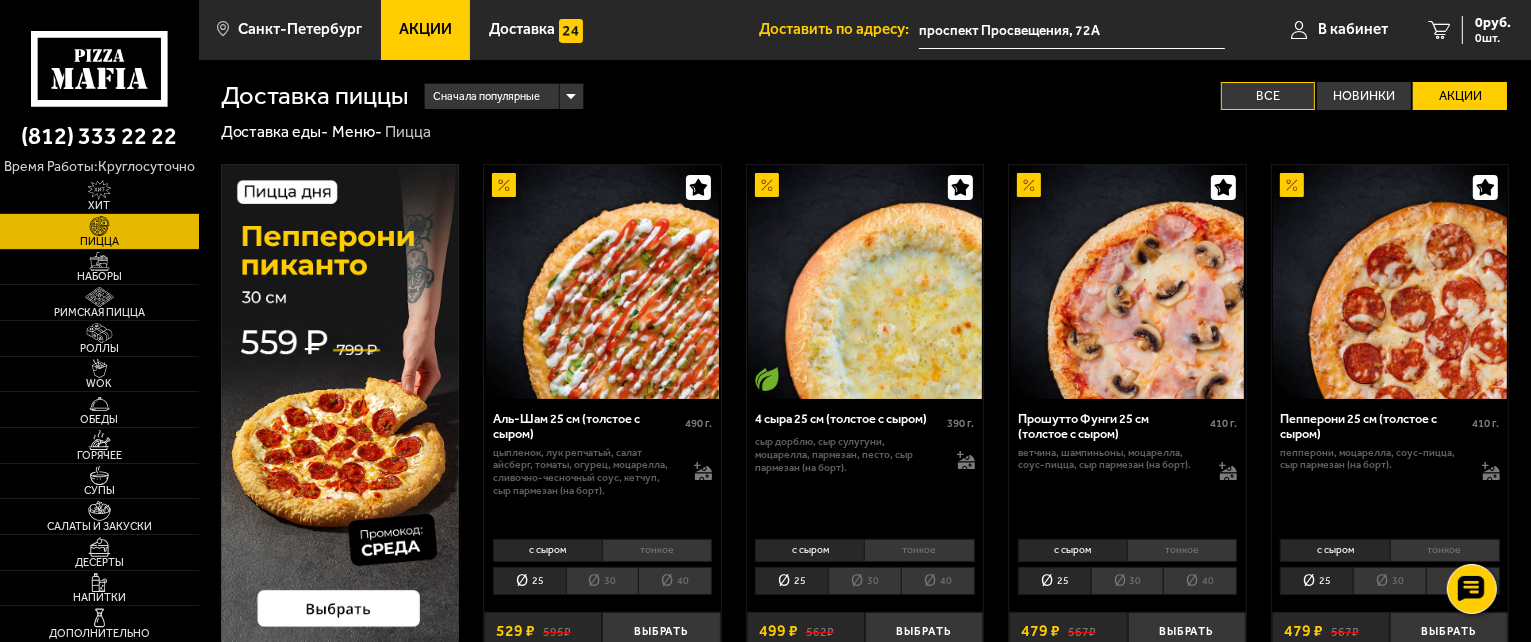 click on "Все" at bounding box center (1268, 96) 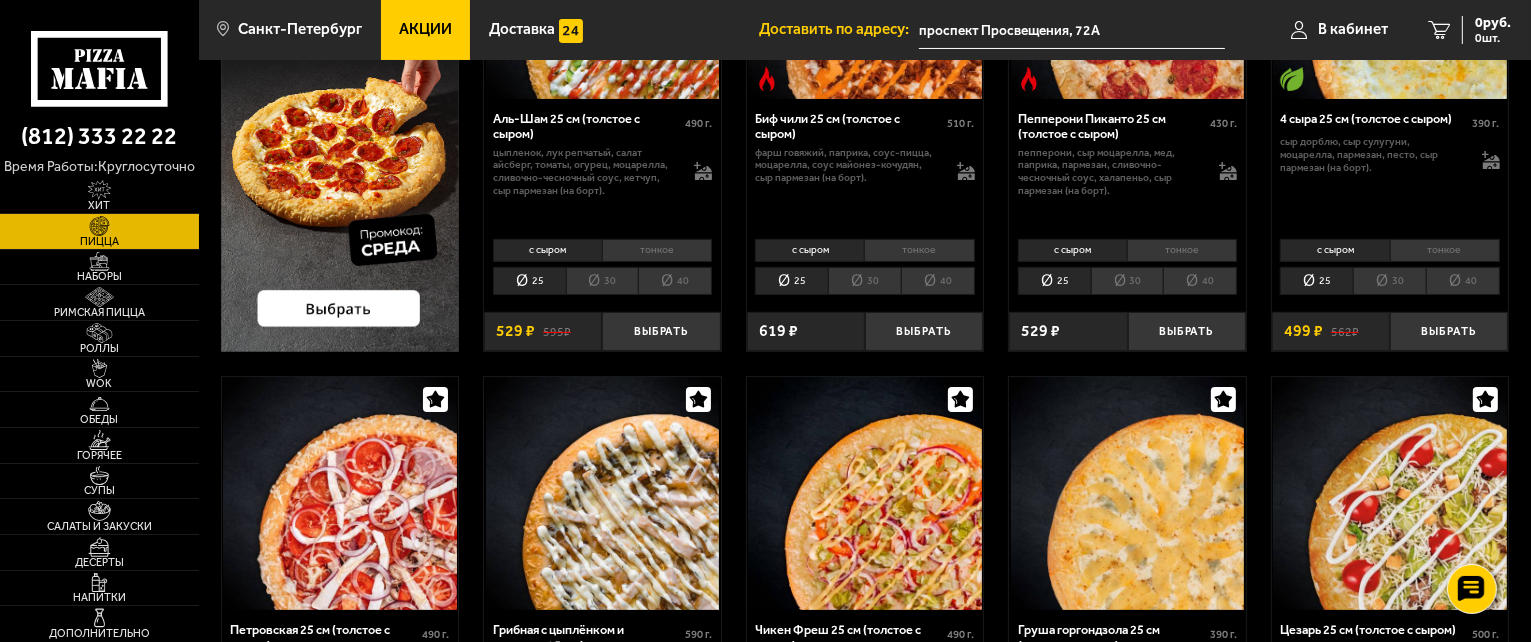 scroll, scrollTop: 0, scrollLeft: 0, axis: both 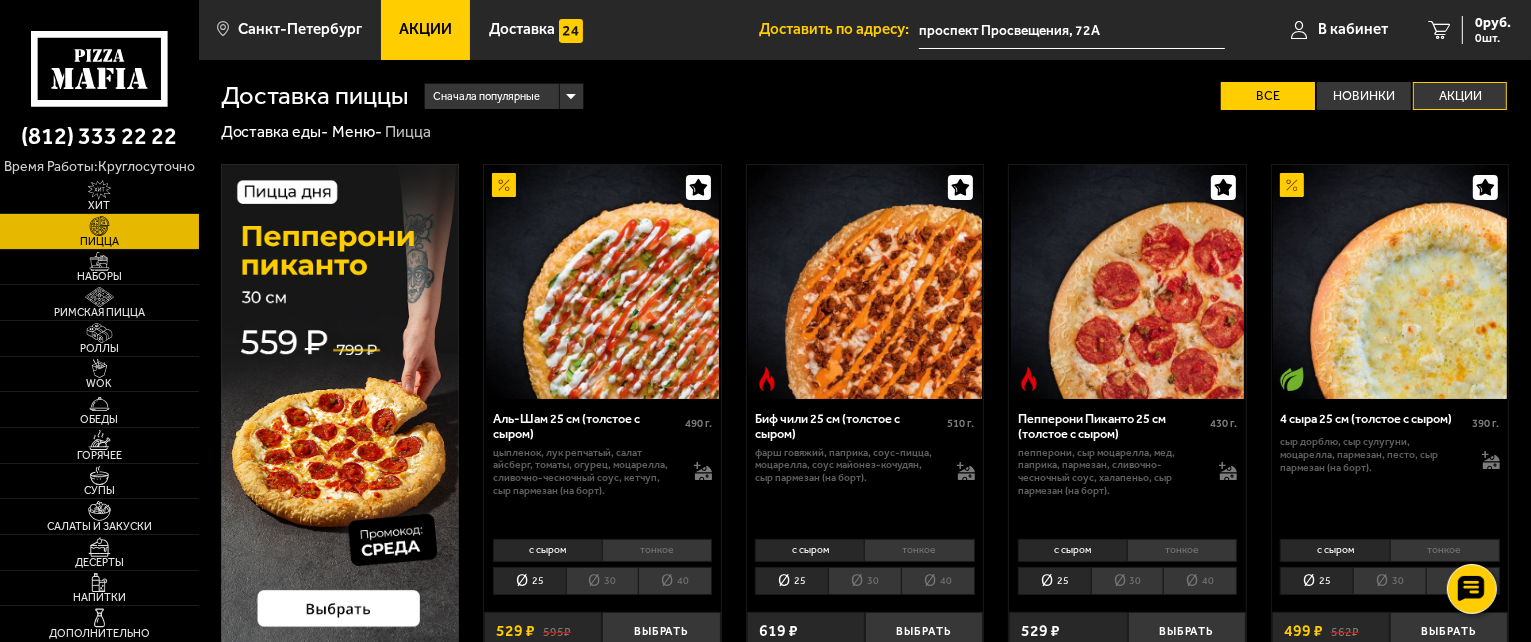 click on "Акции" at bounding box center [1460, 96] 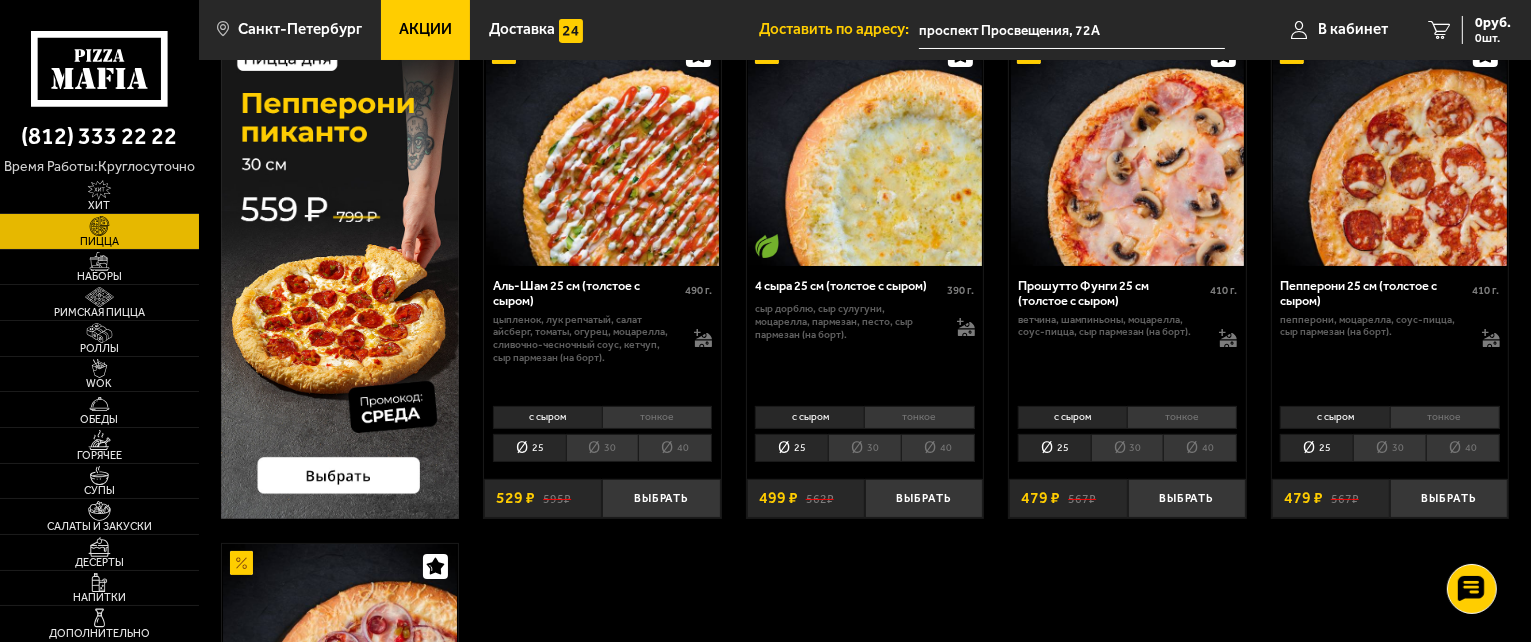 scroll, scrollTop: 100, scrollLeft: 0, axis: vertical 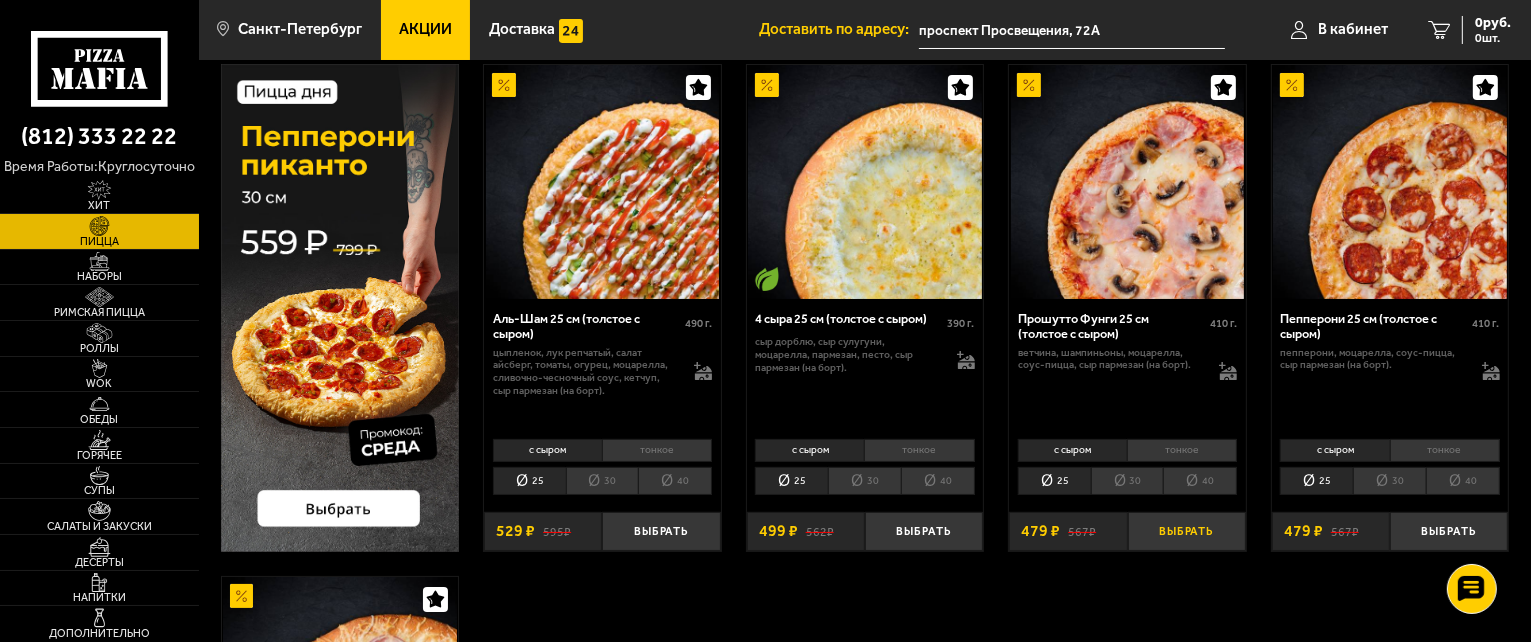 click on "Выбрать" at bounding box center (1187, 531) 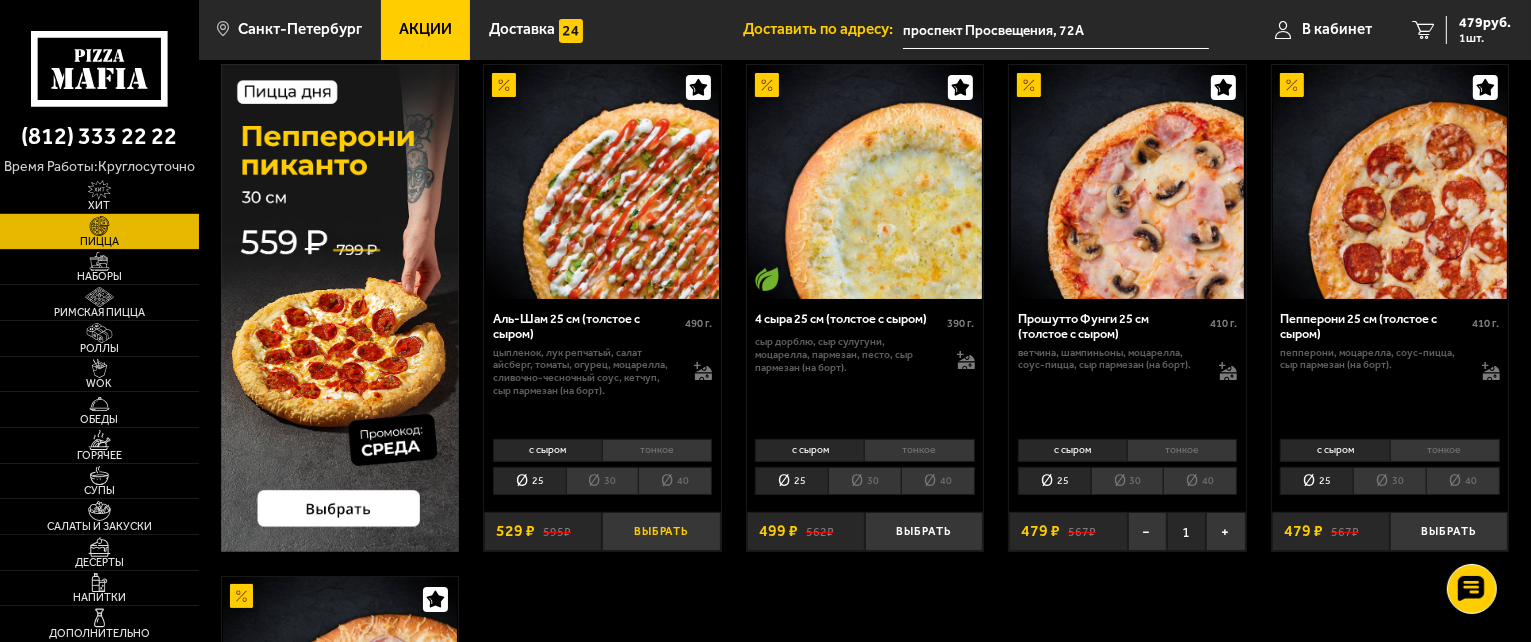 click on "Выбрать" at bounding box center (661, 531) 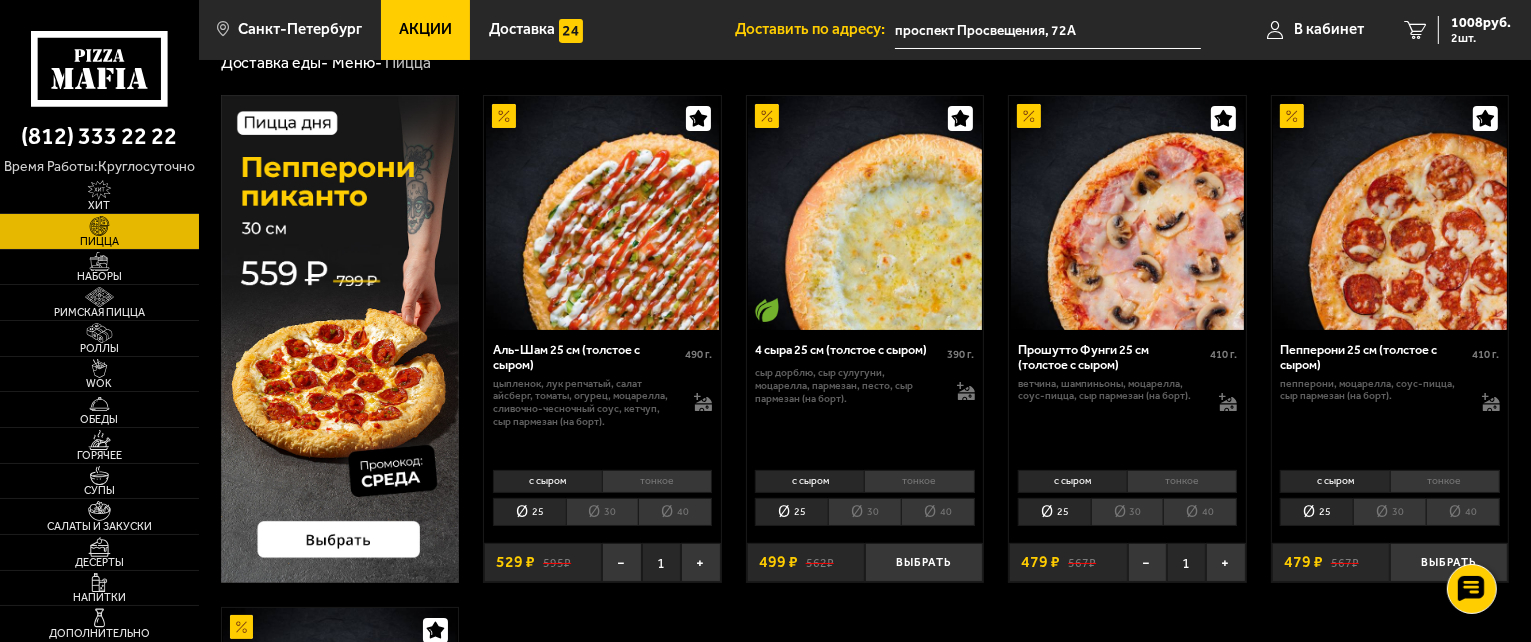 scroll, scrollTop: 0, scrollLeft: 0, axis: both 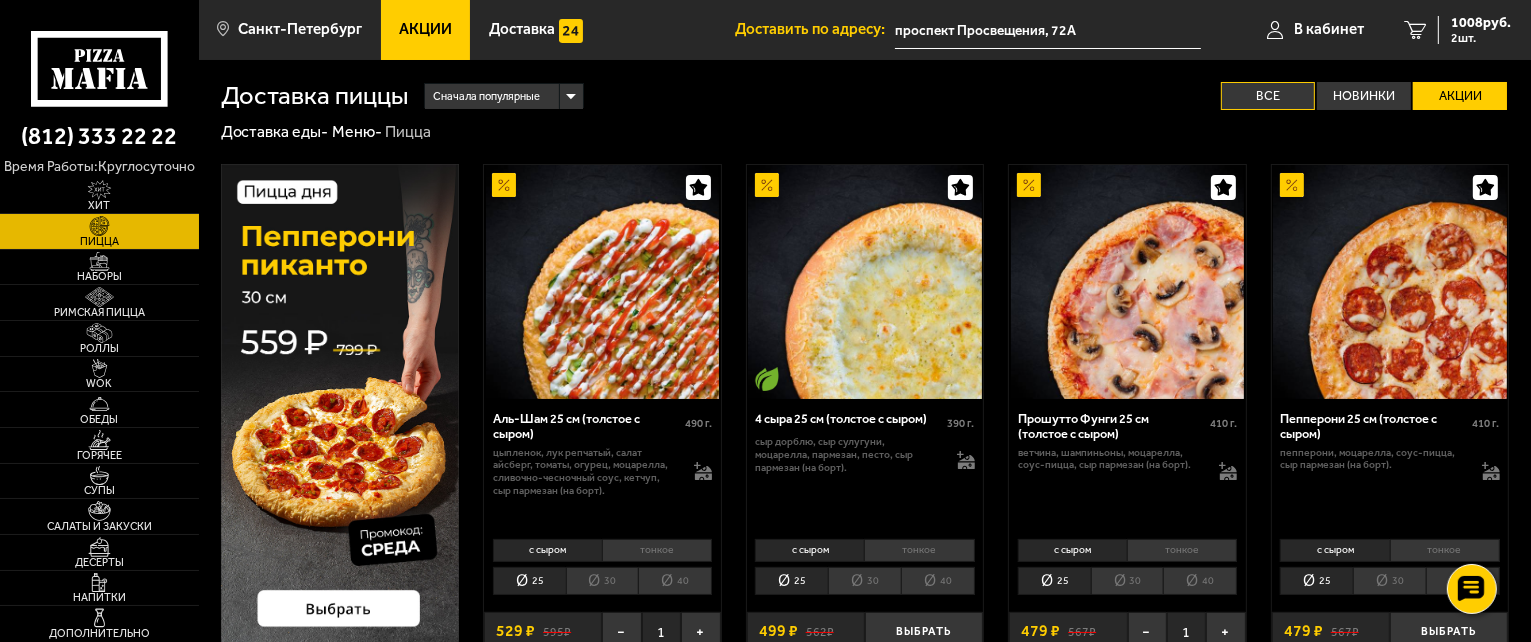 click on "Все" at bounding box center (1268, 96) 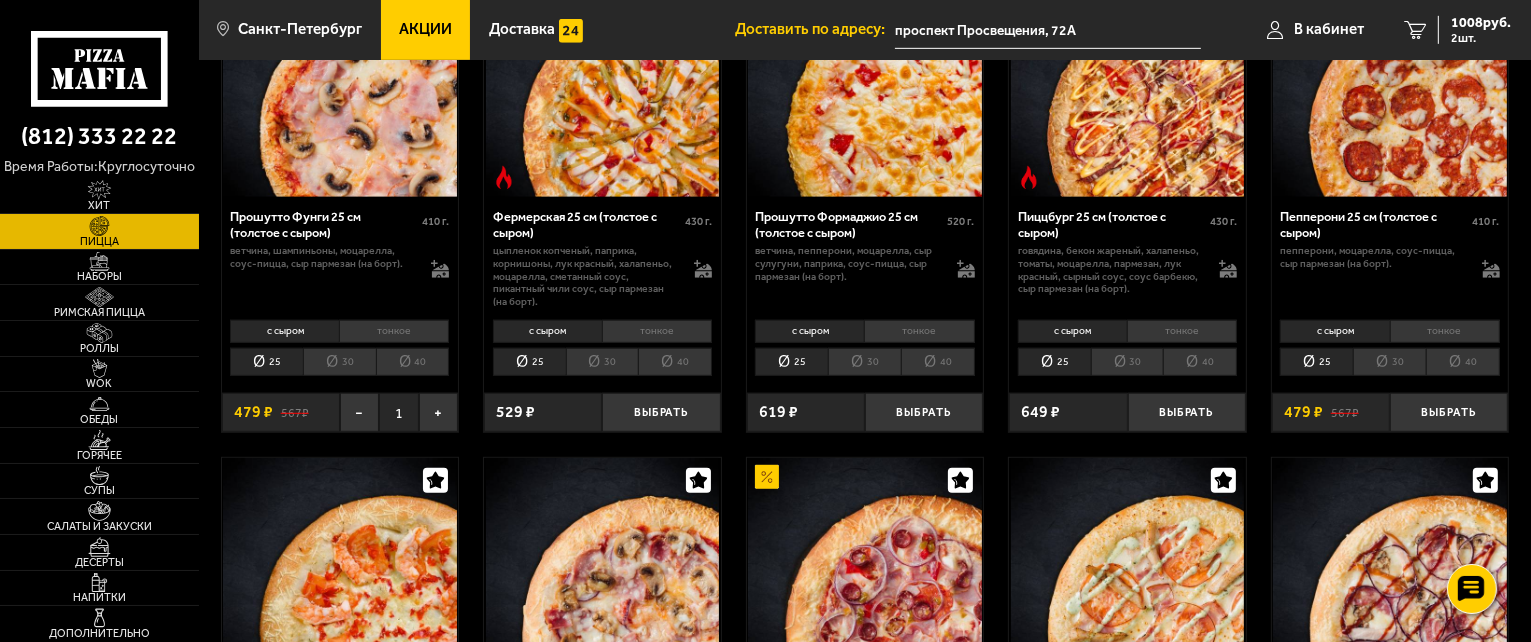scroll, scrollTop: 1200, scrollLeft: 0, axis: vertical 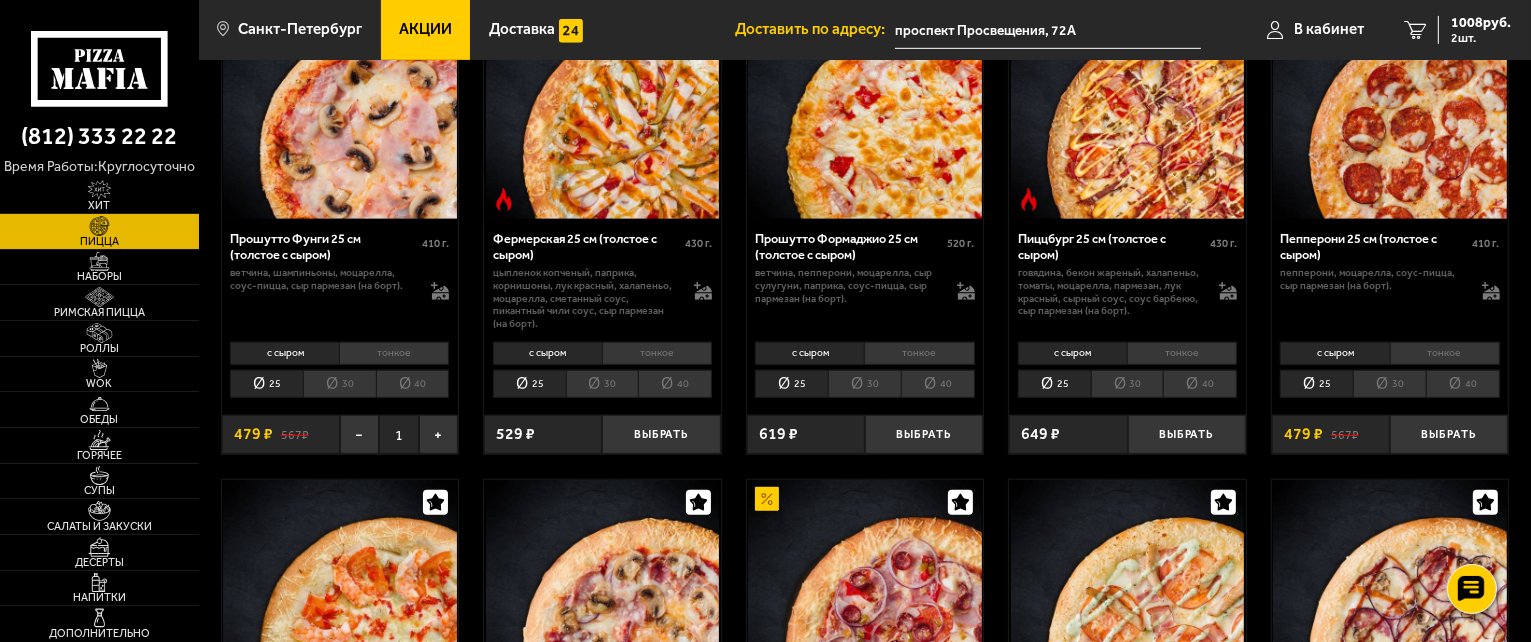 click on "30" at bounding box center [1389, 384] 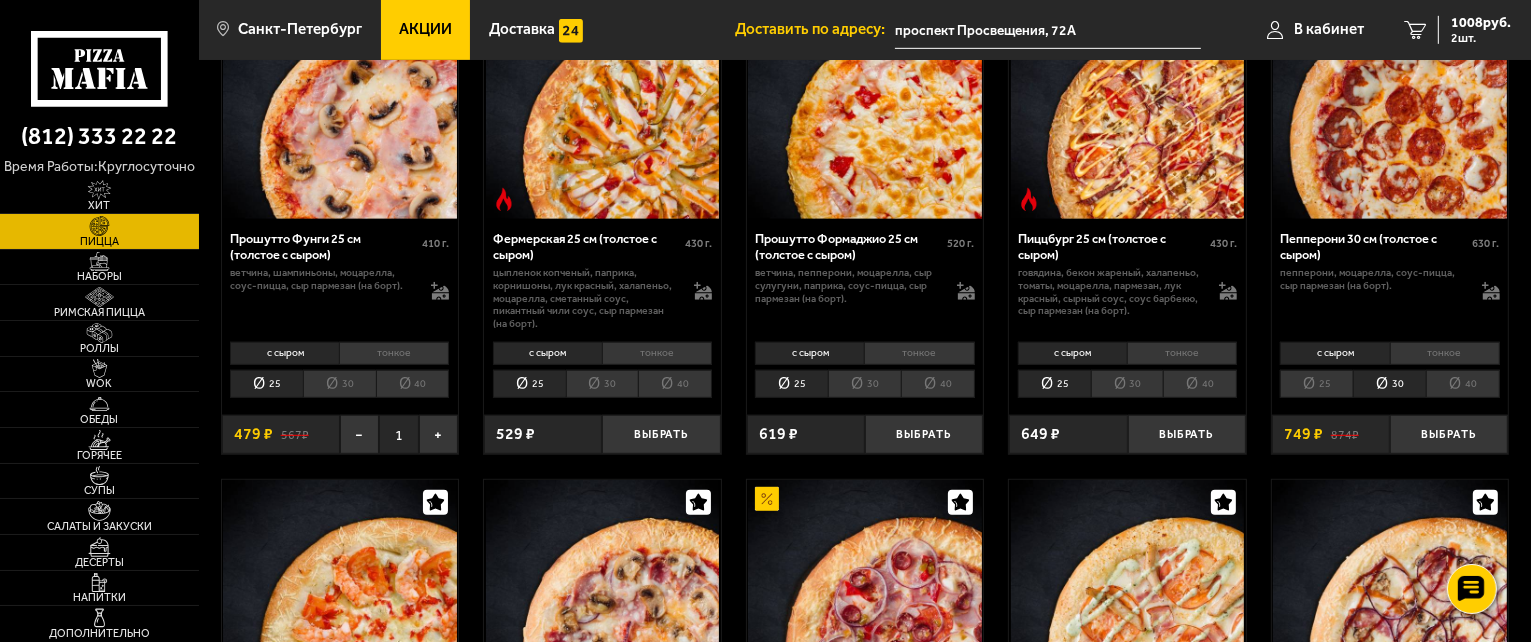 click on "25" at bounding box center (1316, 384) 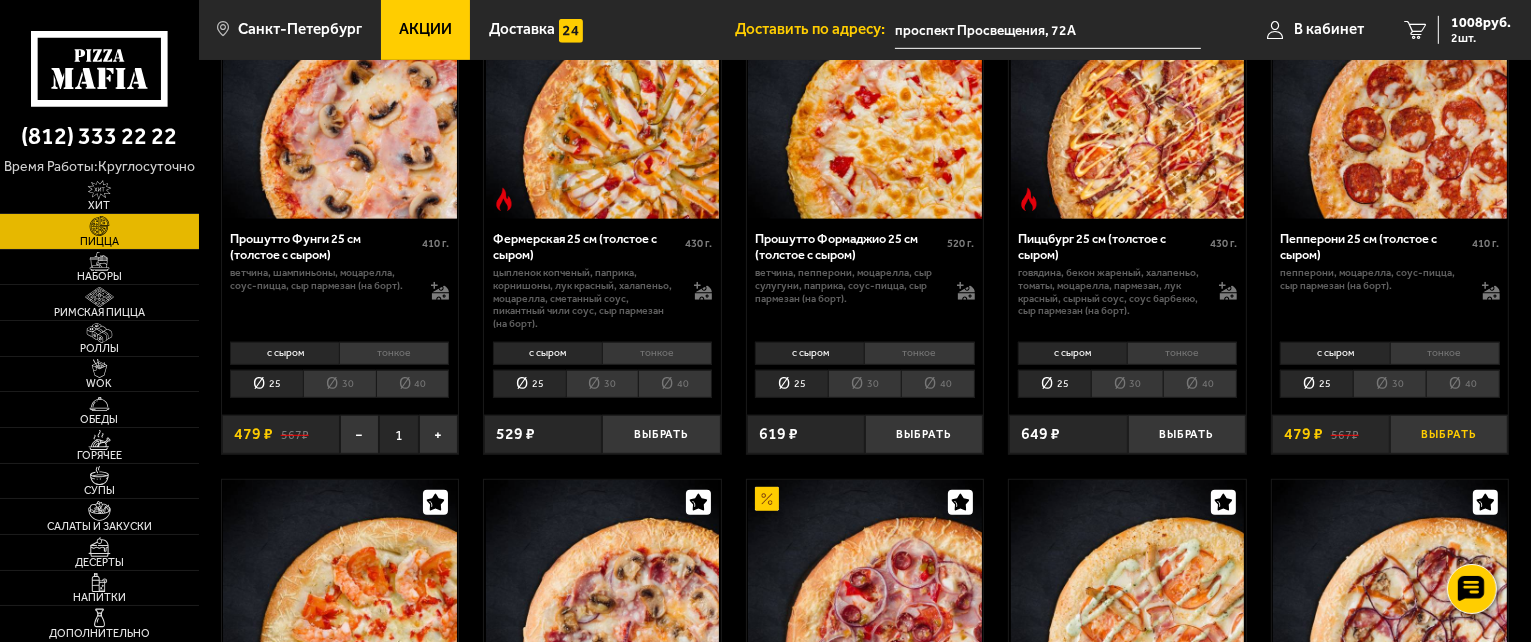 click on "Выбрать" at bounding box center [1449, 434] 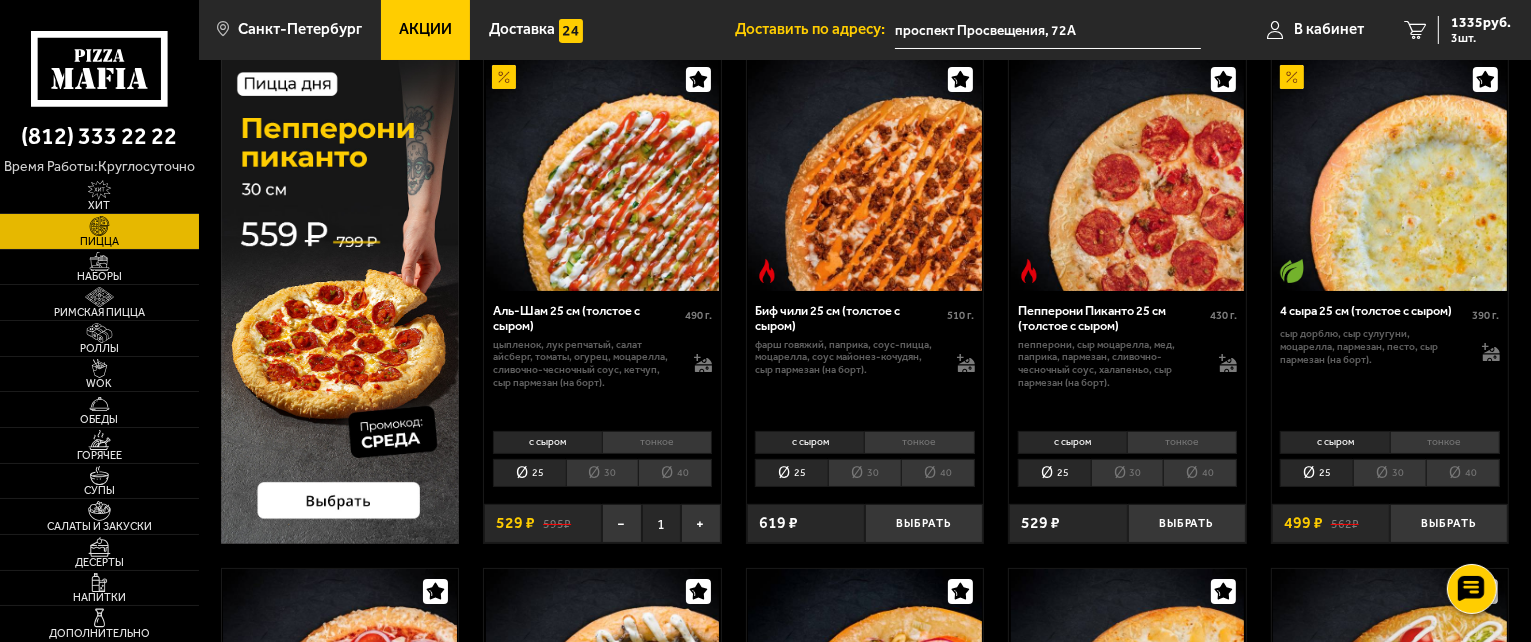 scroll, scrollTop: 0, scrollLeft: 0, axis: both 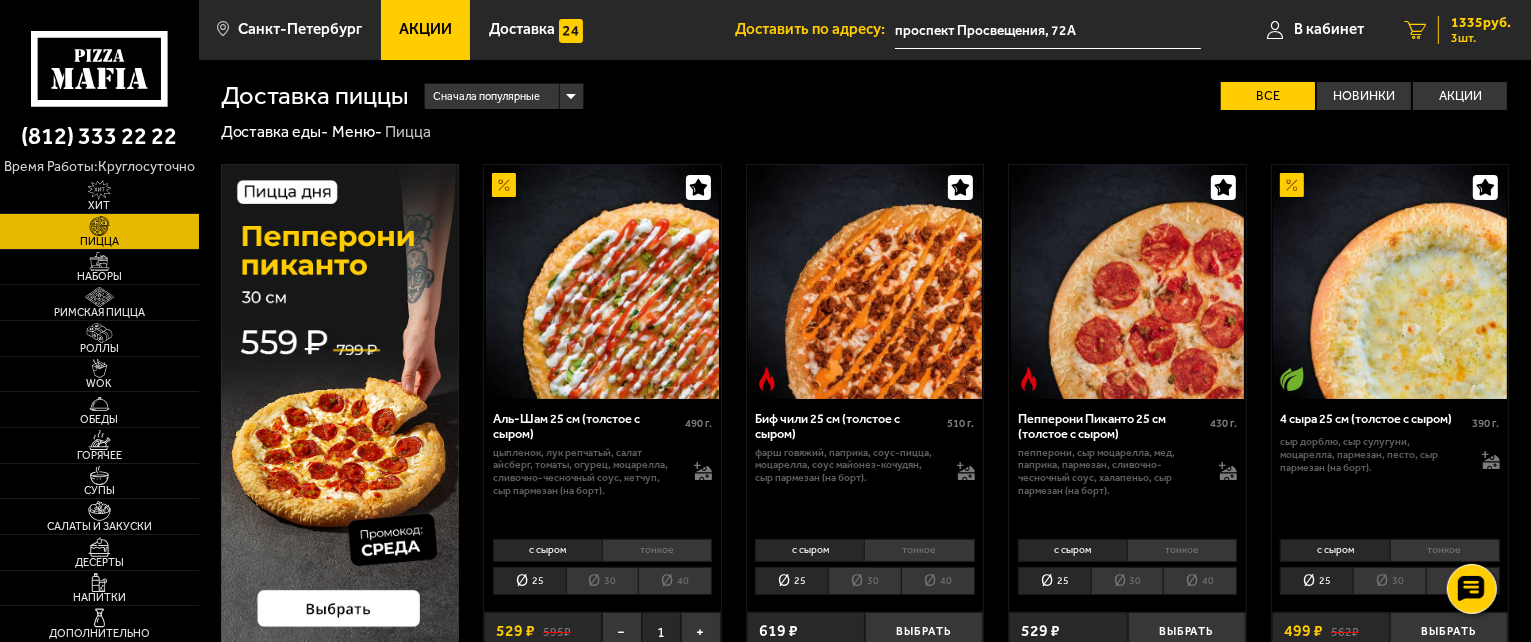 click on "1335  руб." at bounding box center (1481, 23) 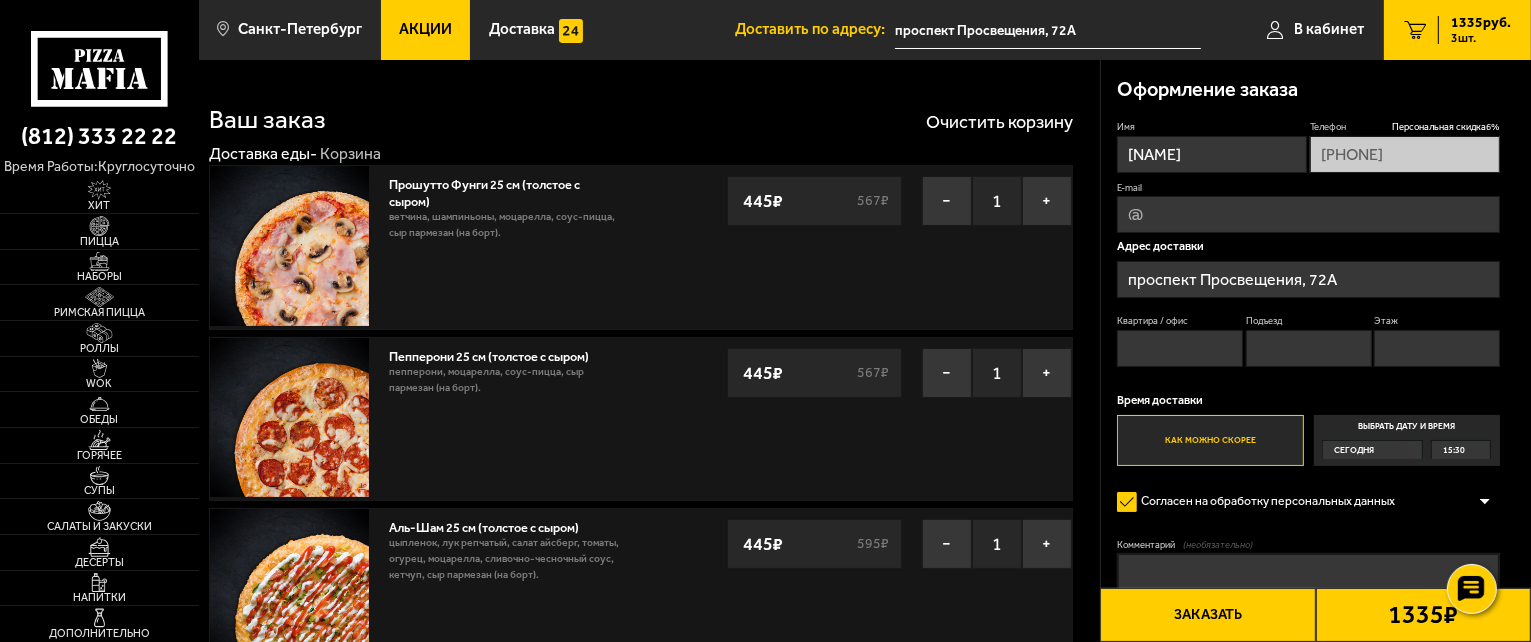 click on "Квартира / офис" at bounding box center (1180, 348) 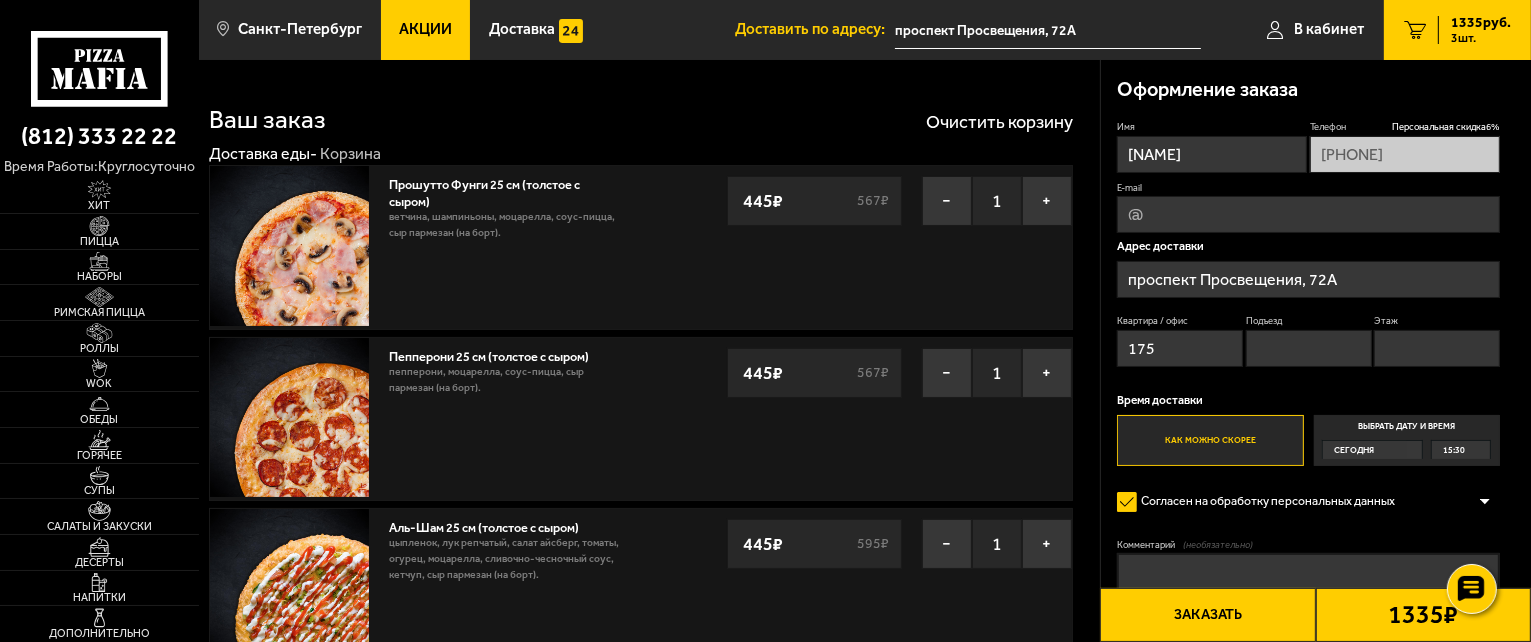 type on "175" 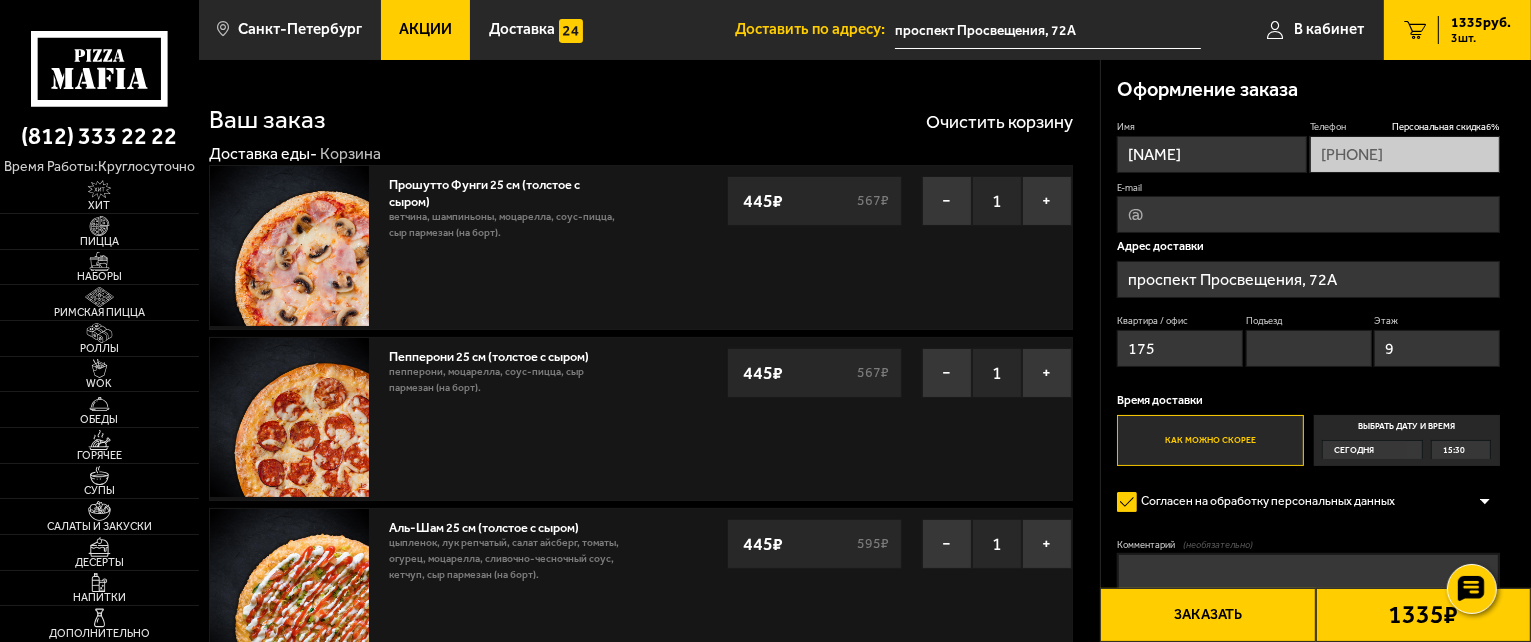 type on "9" 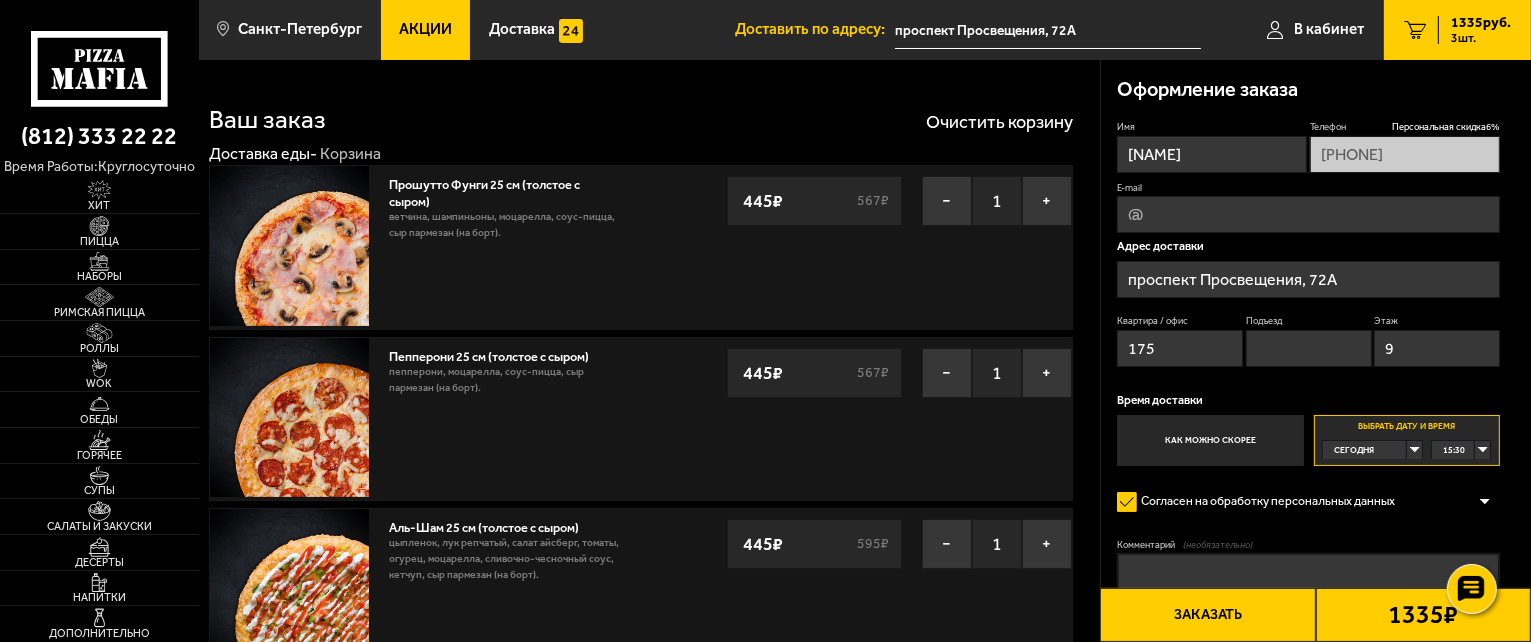 click on "Сегодня" at bounding box center (1354, 450) 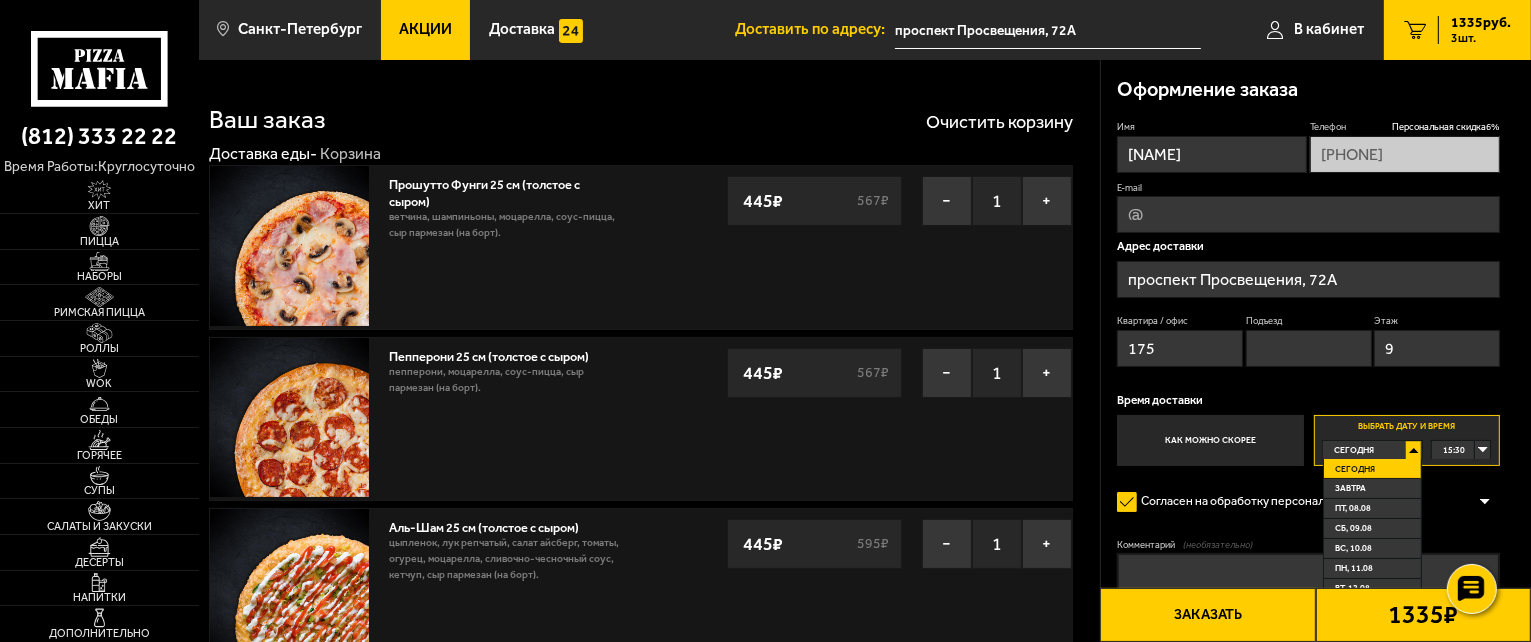 click on "Сегодня" at bounding box center [1372, 469] 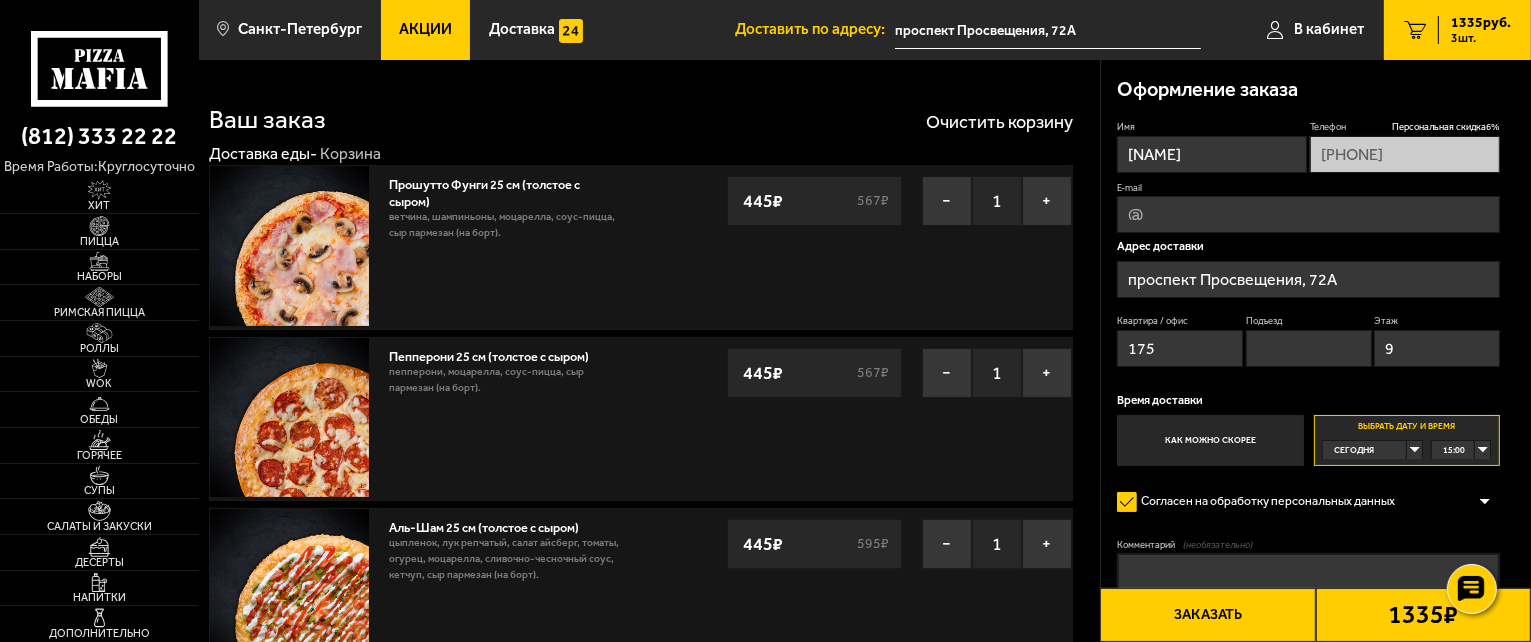 click on "15:00" at bounding box center (1454, 450) 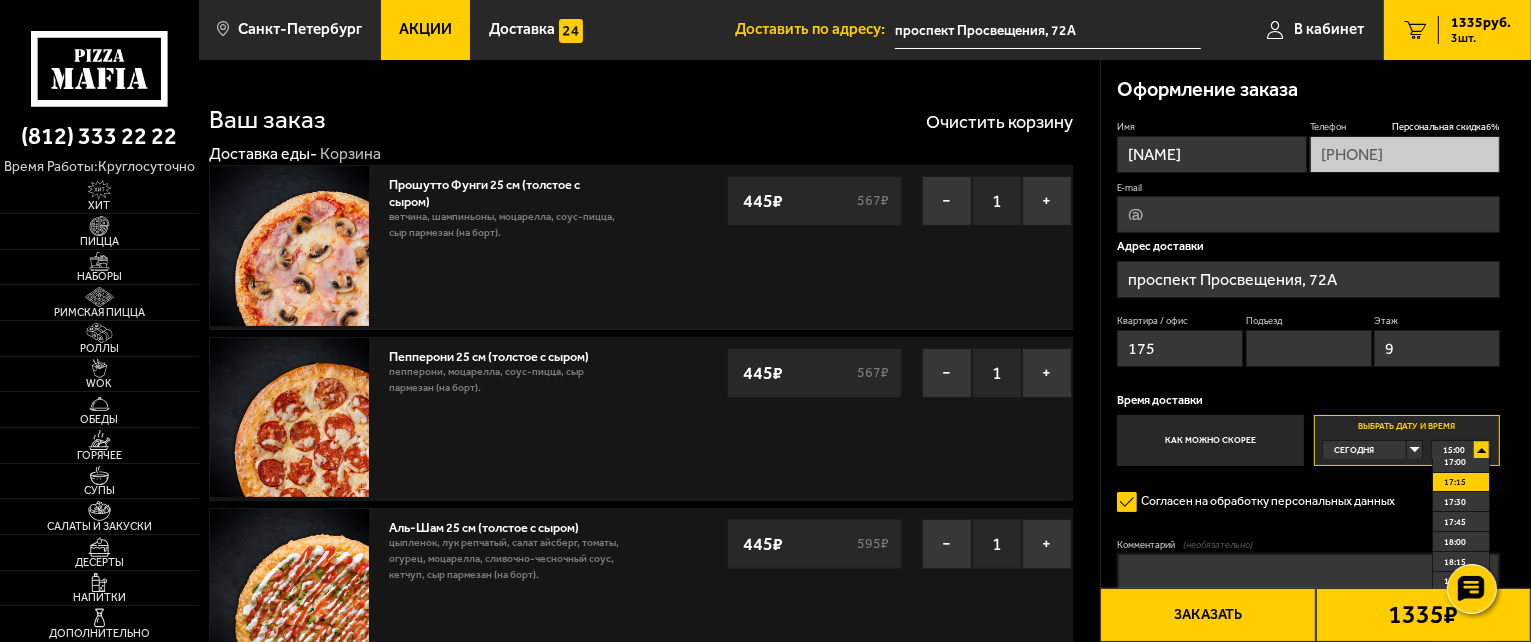 scroll, scrollTop: 200, scrollLeft: 0, axis: vertical 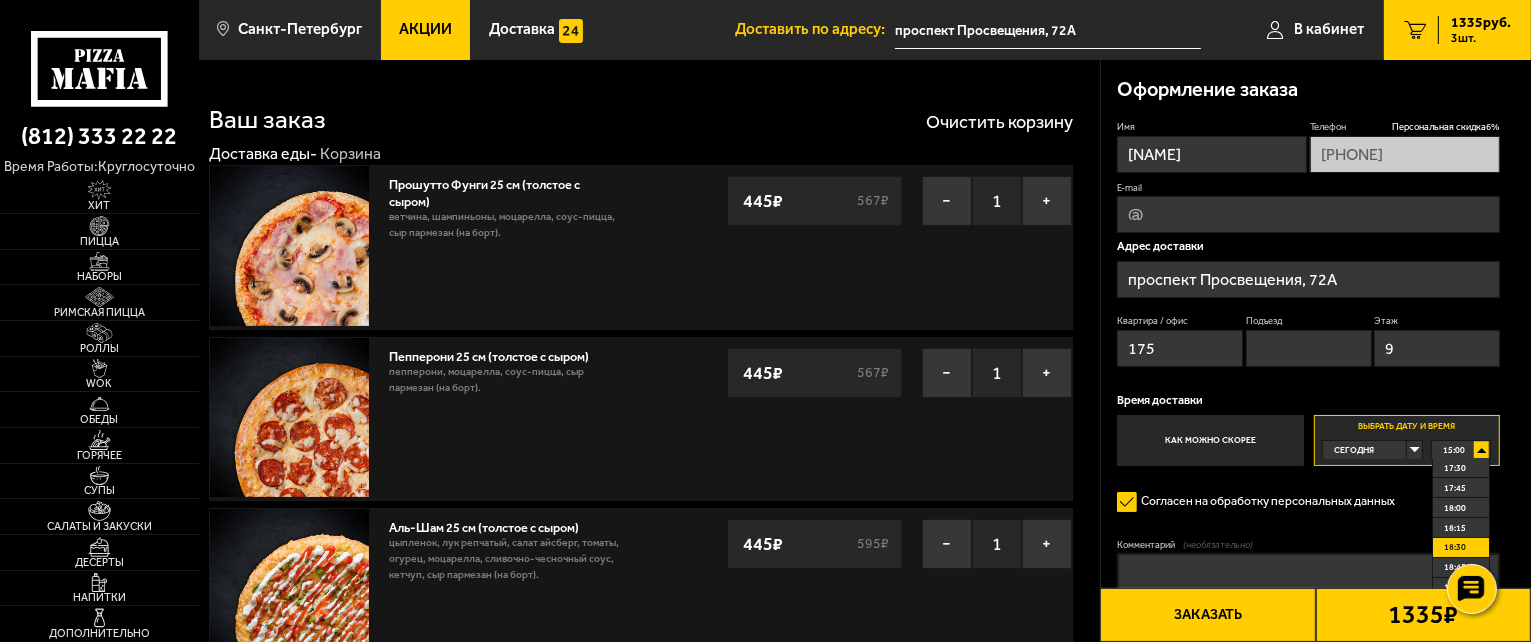 click on "18:30" at bounding box center (1455, 547) 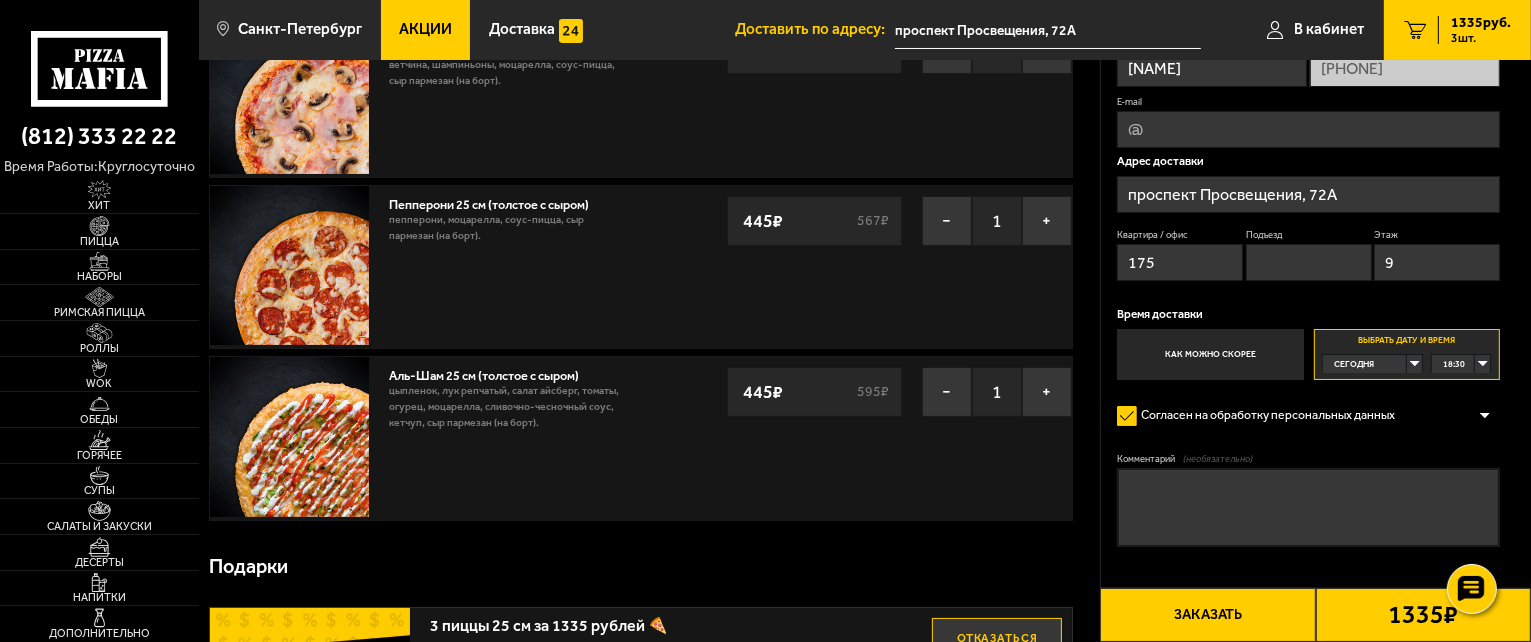 scroll, scrollTop: 200, scrollLeft: 0, axis: vertical 